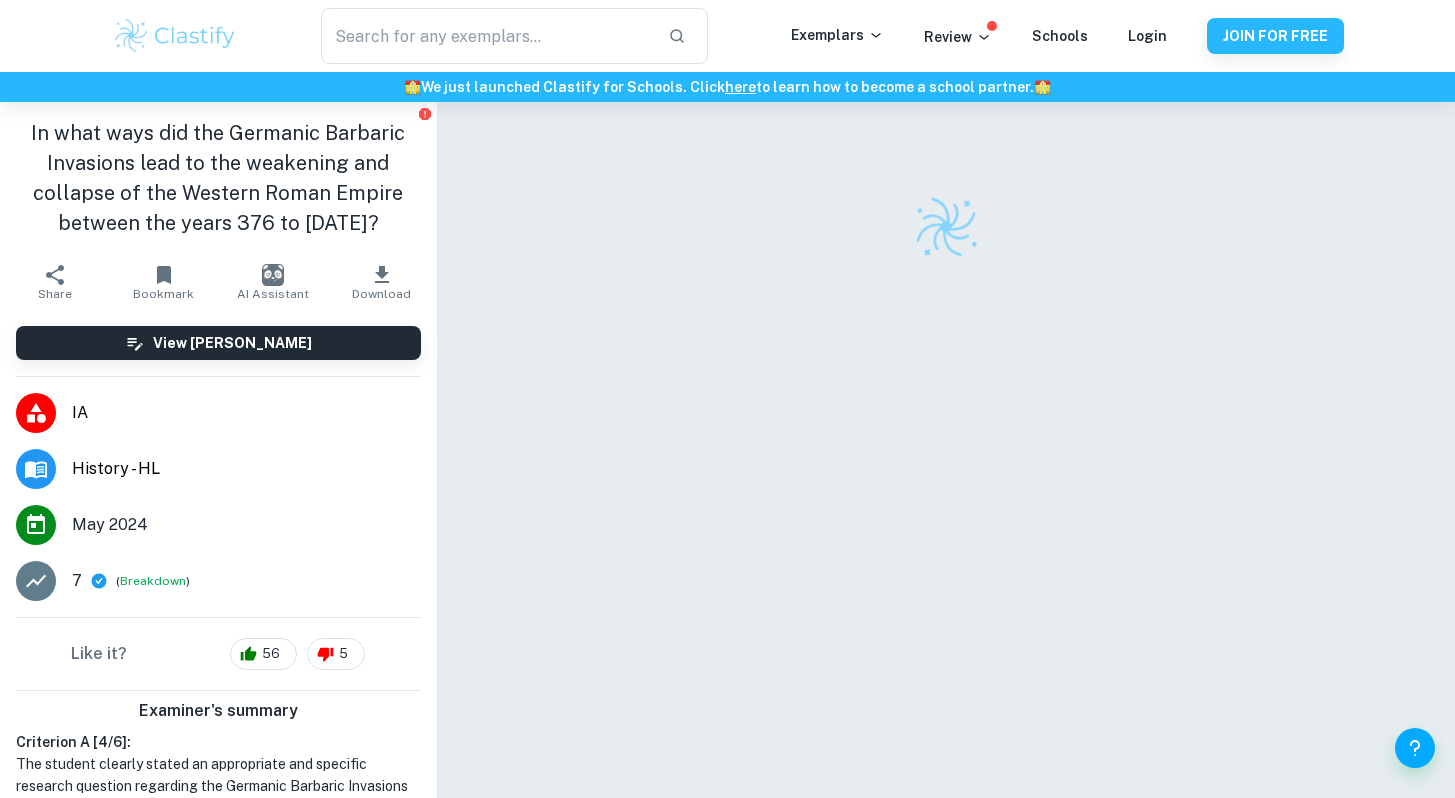 scroll, scrollTop: 0, scrollLeft: 0, axis: both 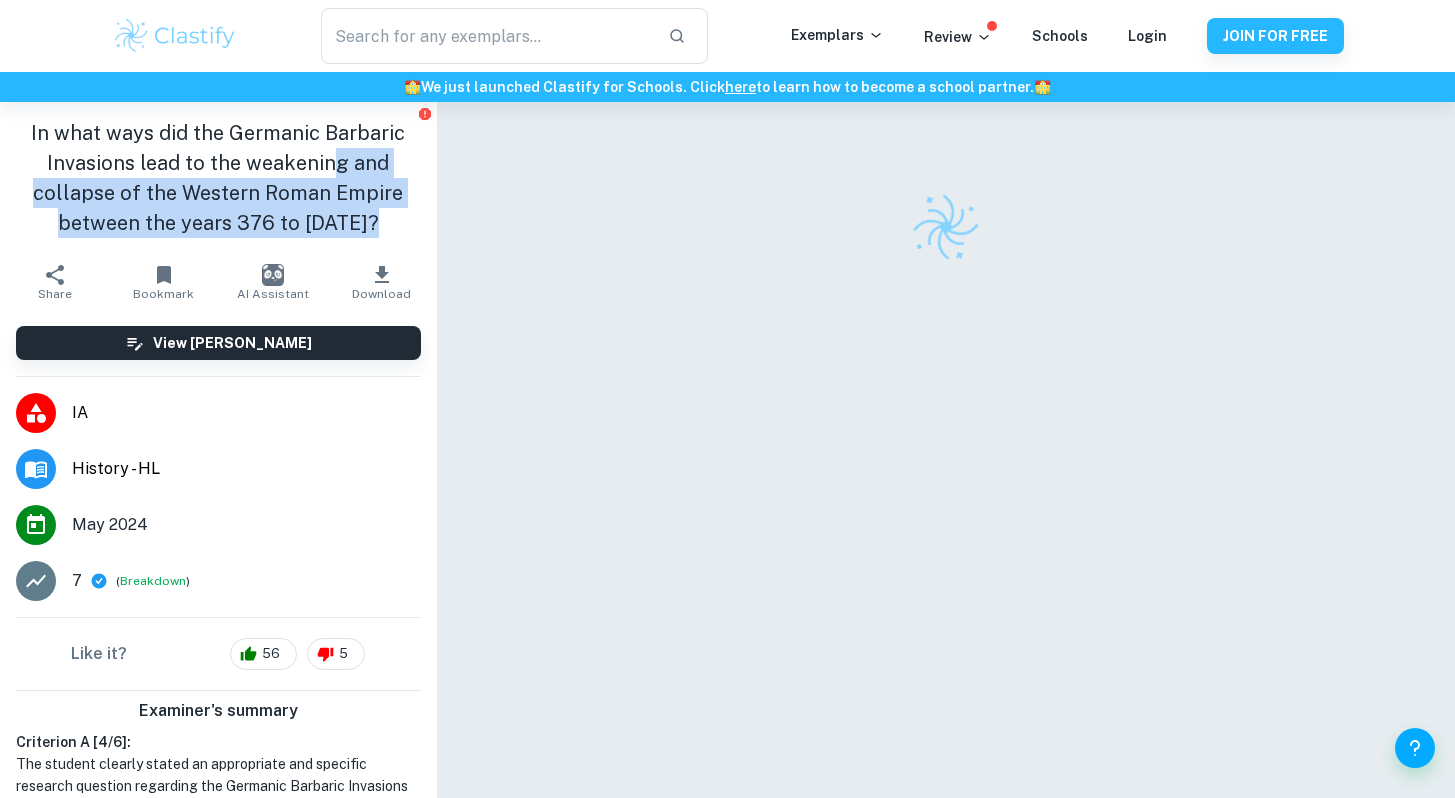 drag, startPoint x: 370, startPoint y: 219, endPoint x: 321, endPoint y: 169, distance: 70.00714 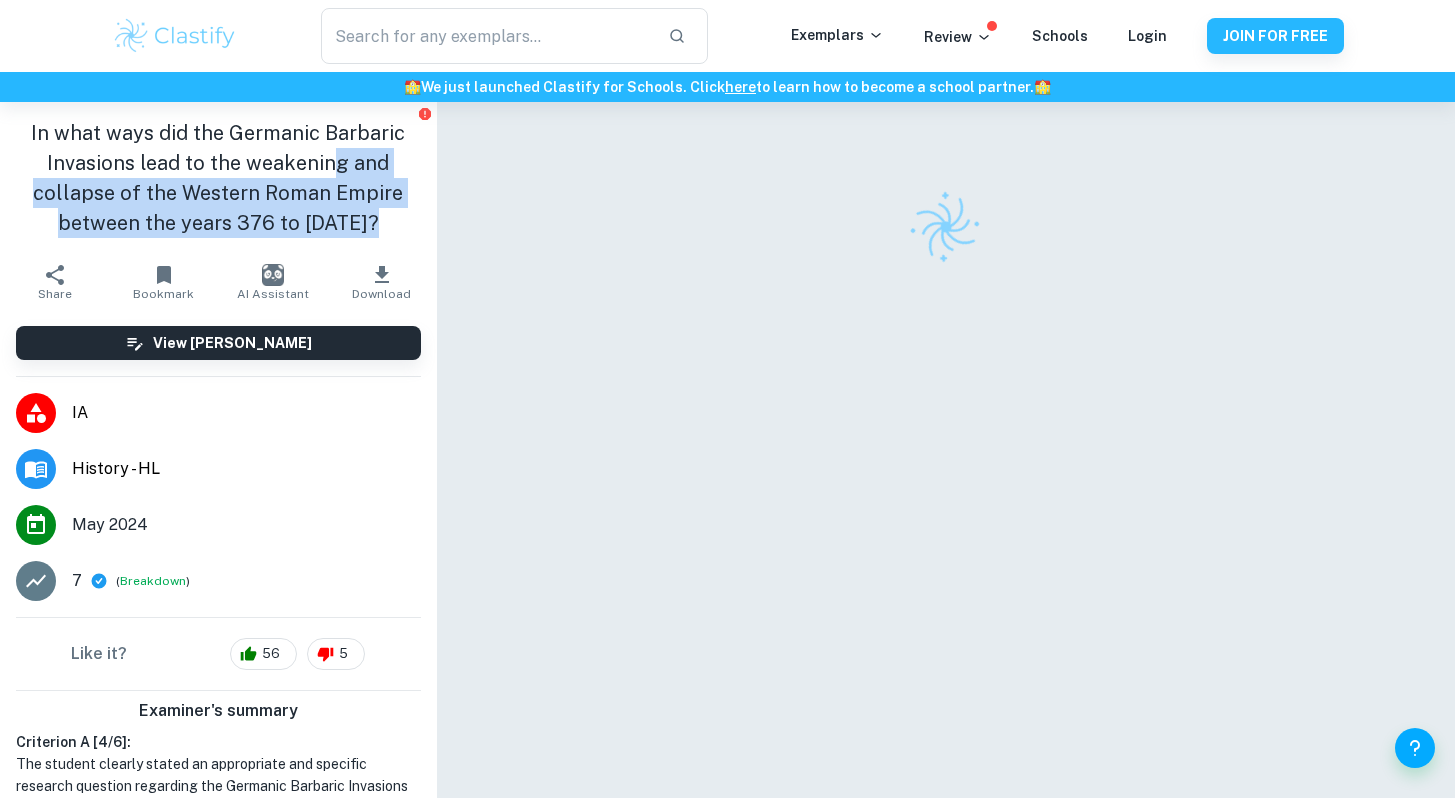 click on "In what ways did the Germanic Barbaric Invasions lead to the weakening and collapse of the Western Roman Empire between the years 376 to [DATE]?" at bounding box center (218, 178) 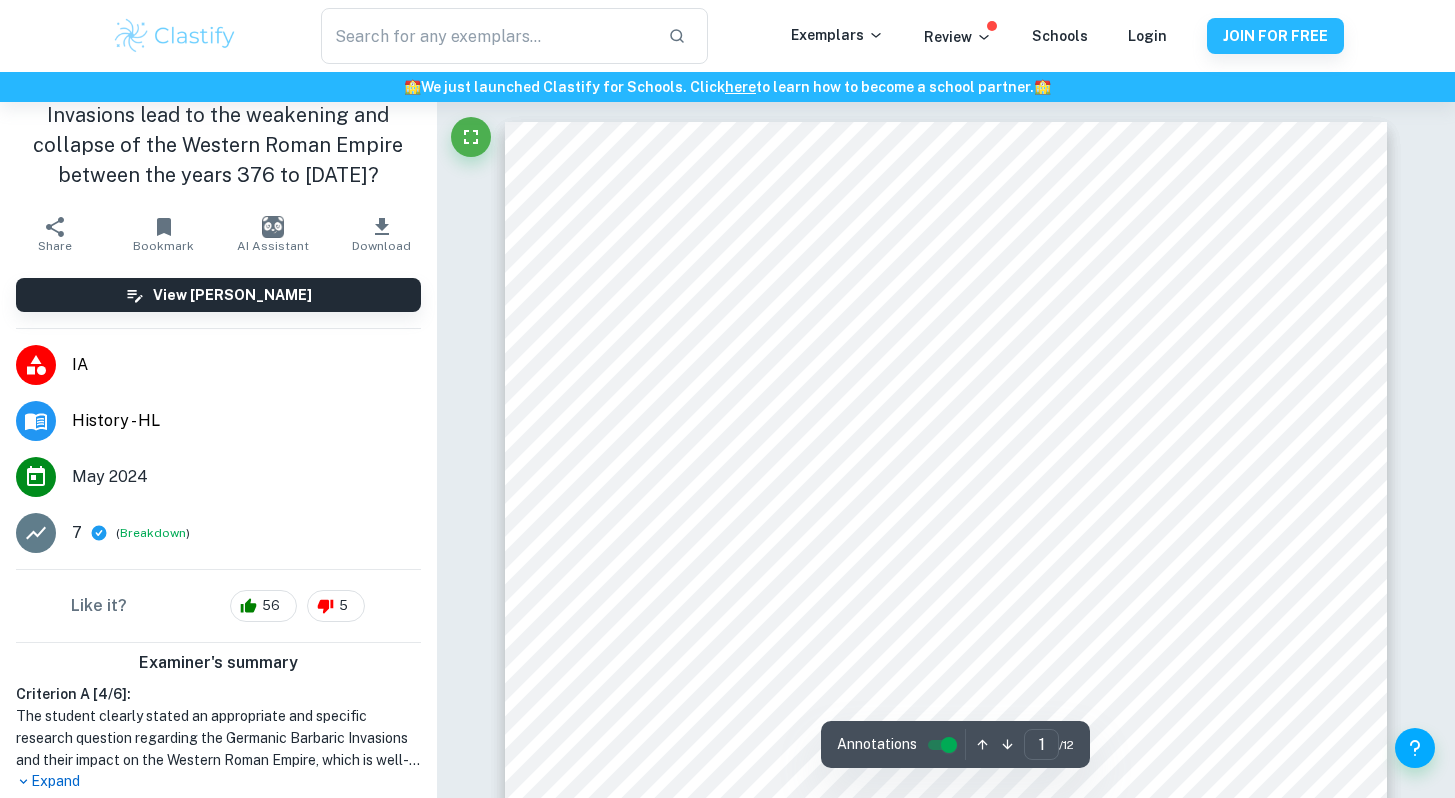 scroll, scrollTop: 78, scrollLeft: 0, axis: vertical 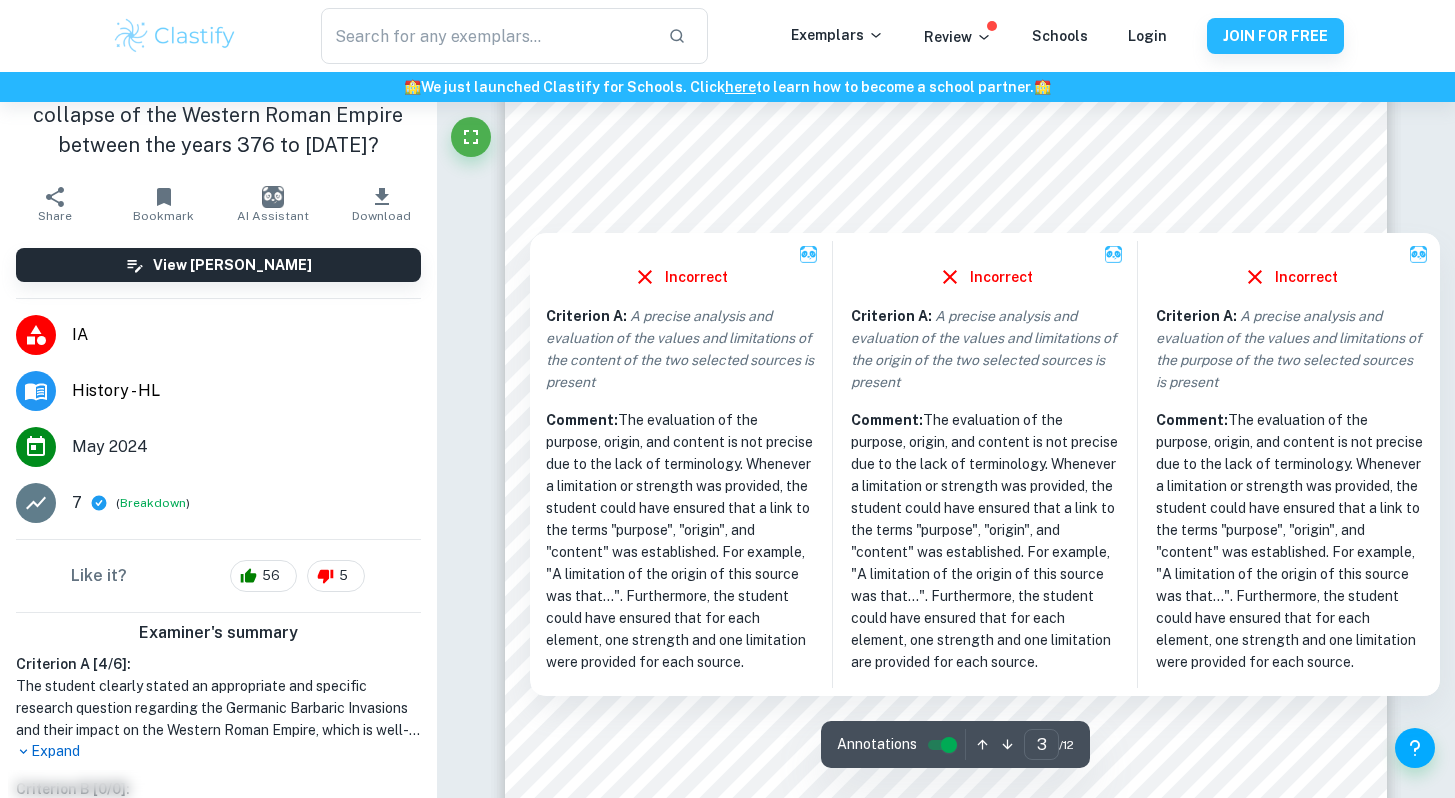 drag, startPoint x: 952, startPoint y: 242, endPoint x: 946, endPoint y: 225, distance: 18.027756 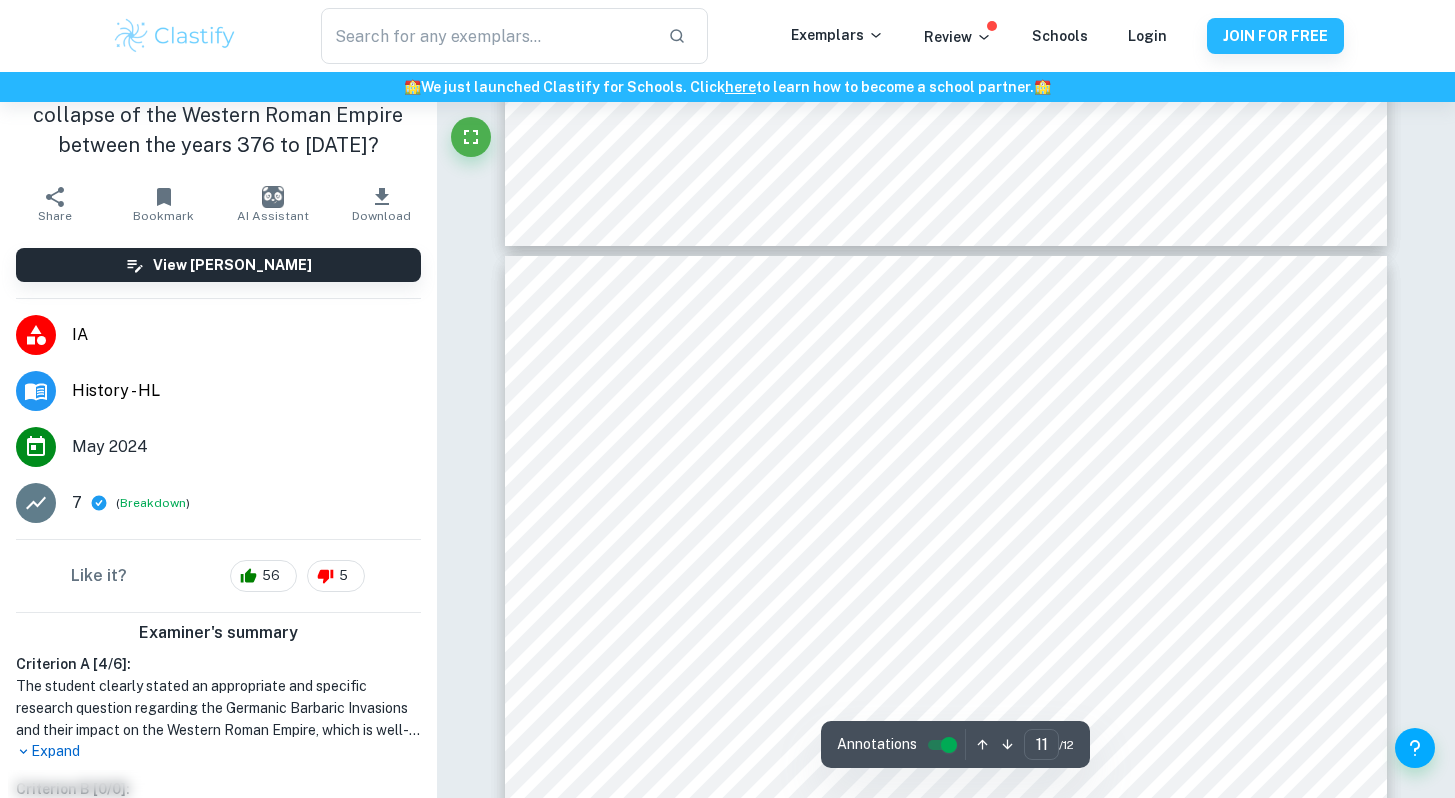 scroll, scrollTop: 12869, scrollLeft: 0, axis: vertical 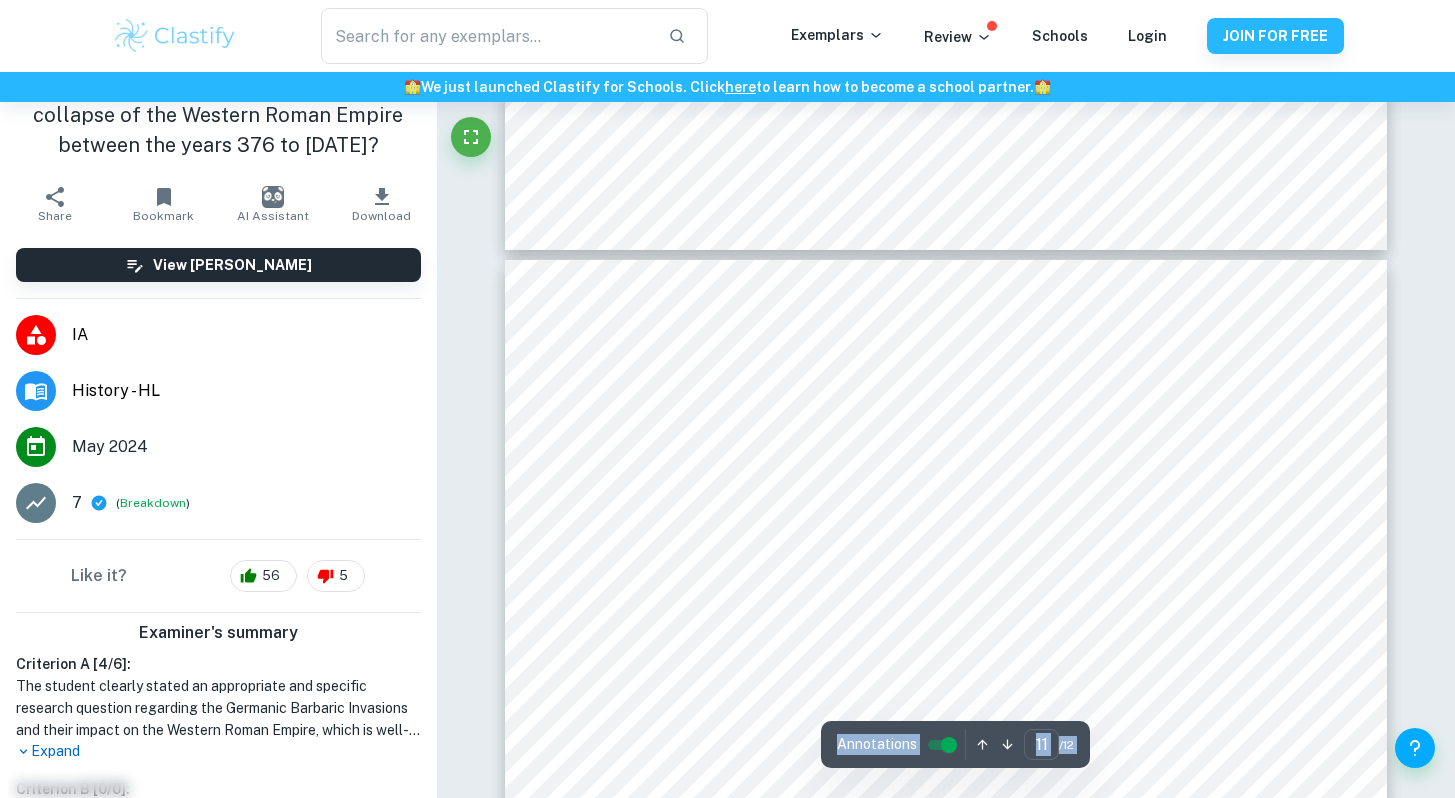 click on "Correct Criterion A :   The student clearly stated an appropriate and specific question for the historical investigation Comment:  The student has satisfied this criterion by clearly stating the research question: “In what ways did the Germanic Barbaric Invasions lead to the weakening and collapse of the Western Roman Empire between the years 376 to [DATE]?” This question is specific as it focuses on the causes of the Western Roman Empire's decline and provides a defined time period for investigation. The question allows for a thorough exploration of various factors contributing to the Empire’s collapse. Correct Criterion A :   The question selected has a clearly defined scope in terms of dates, significant historical figures, and historical events Comment: Correct Criterion A :   The question selected has a clearly defined scope in terms of dates, significant historical figures, and historical events Comment: Correct Criterion A :   Comment: Correct Criterion A :   Comment: Correct Criterion A :   :" at bounding box center [946, -4991] 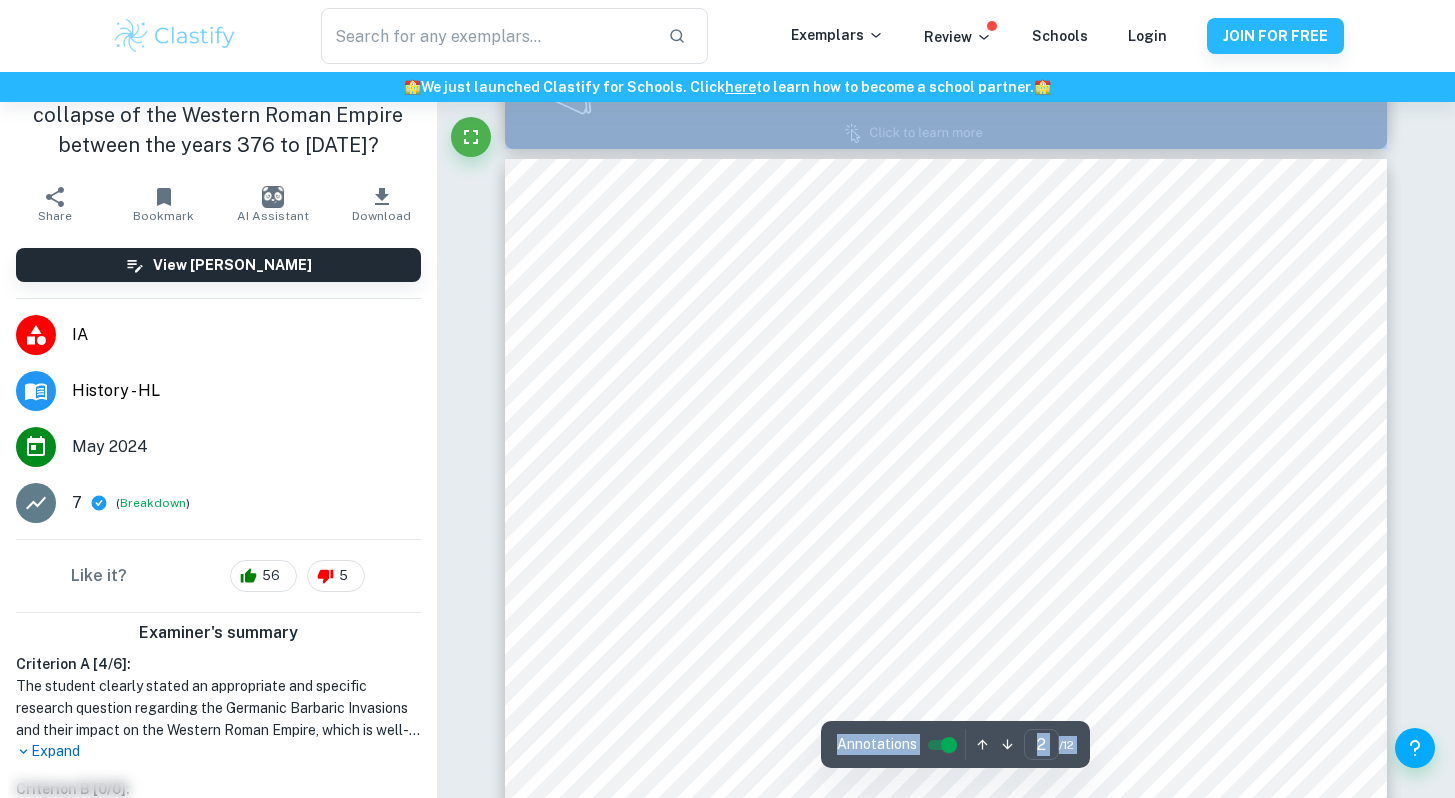 scroll, scrollTop: 74, scrollLeft: 0, axis: vertical 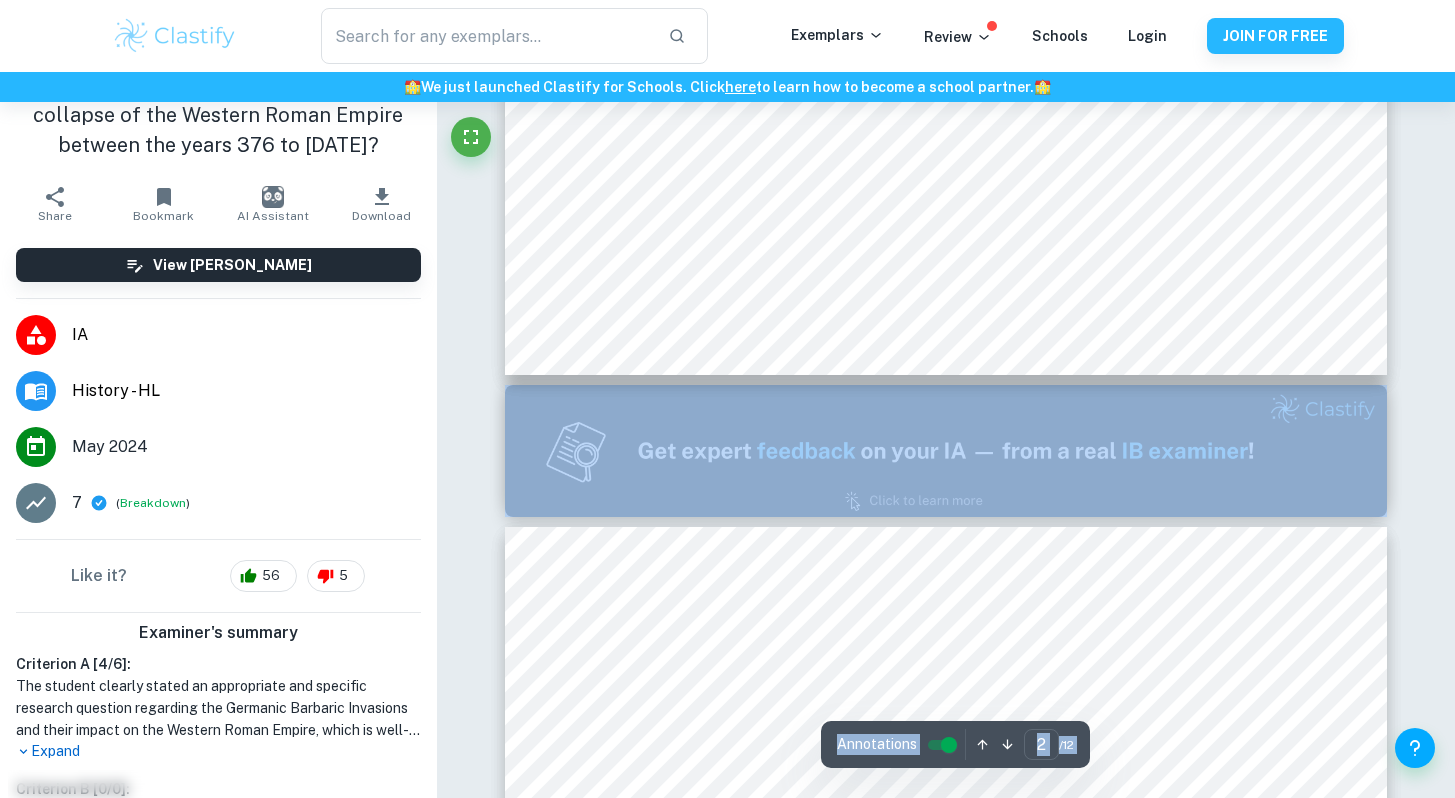 type on "1" 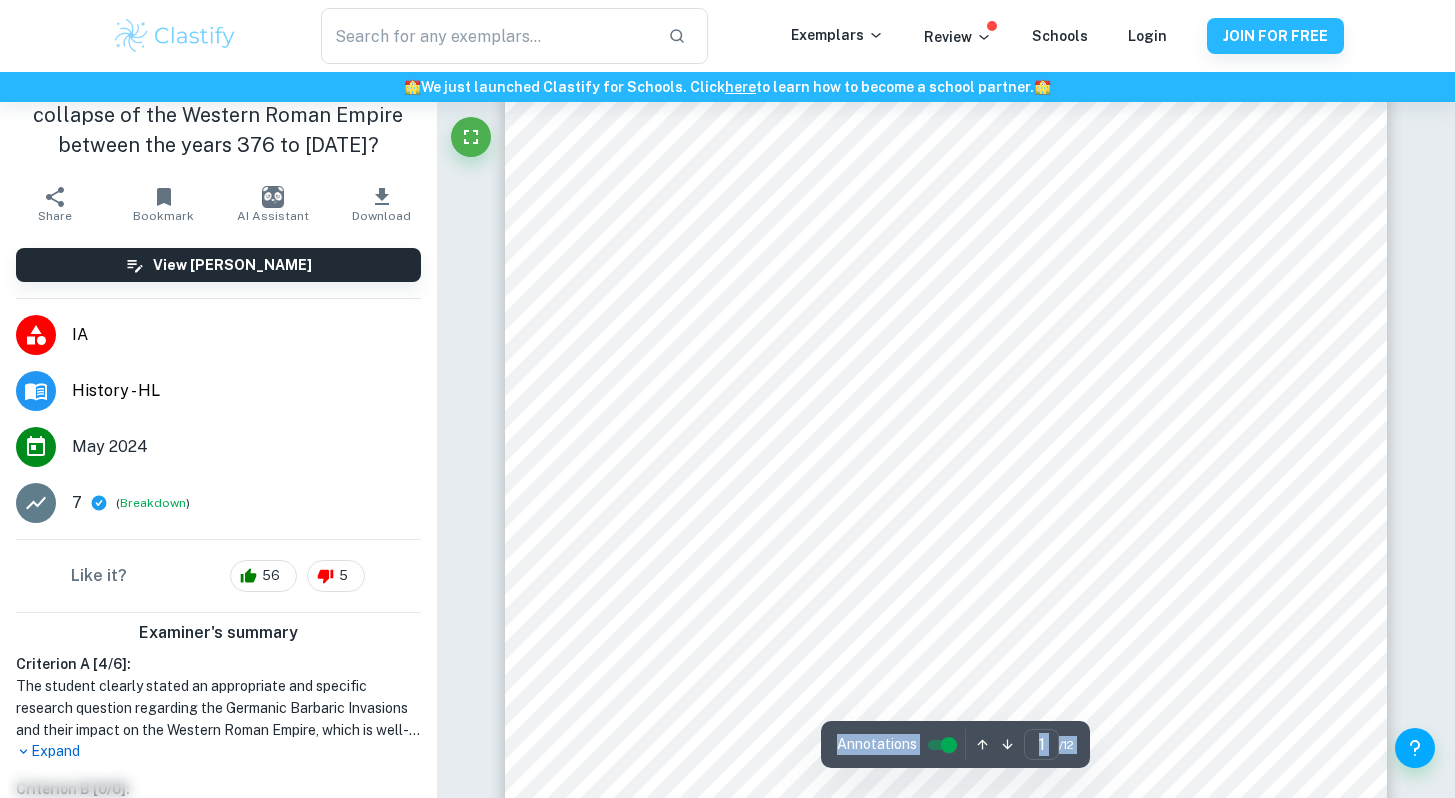 scroll, scrollTop: 0, scrollLeft: 0, axis: both 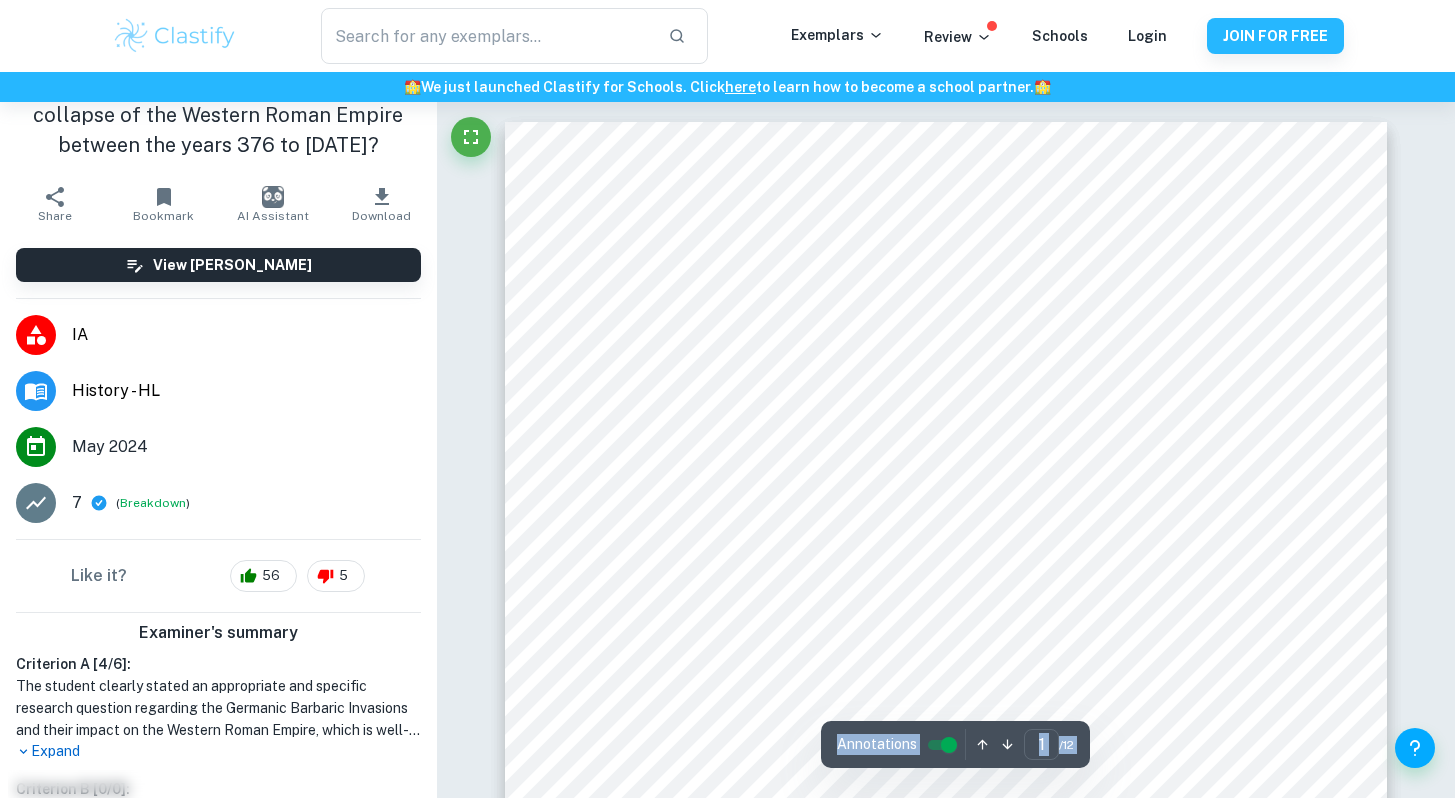 click 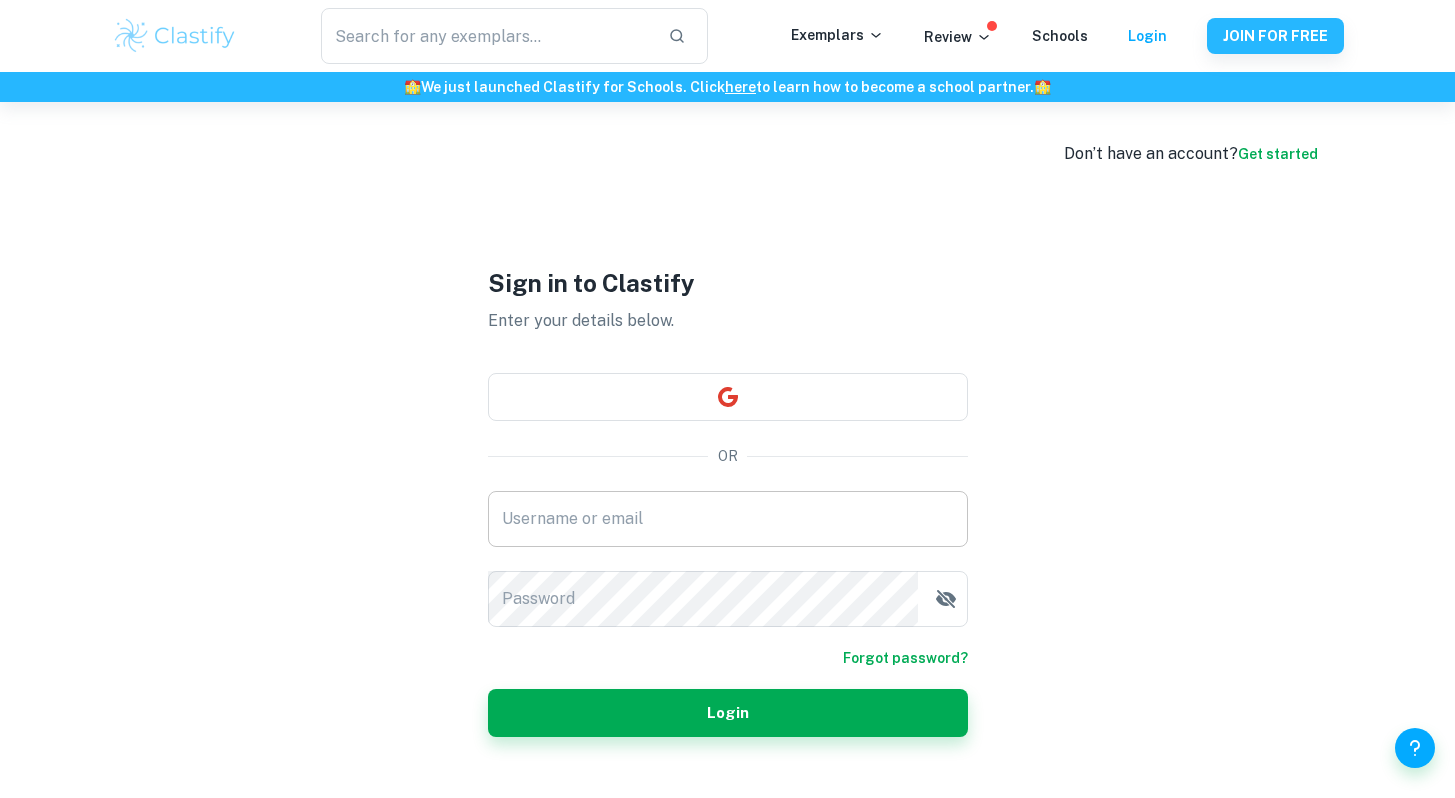 click on "Username or email" at bounding box center [728, 519] 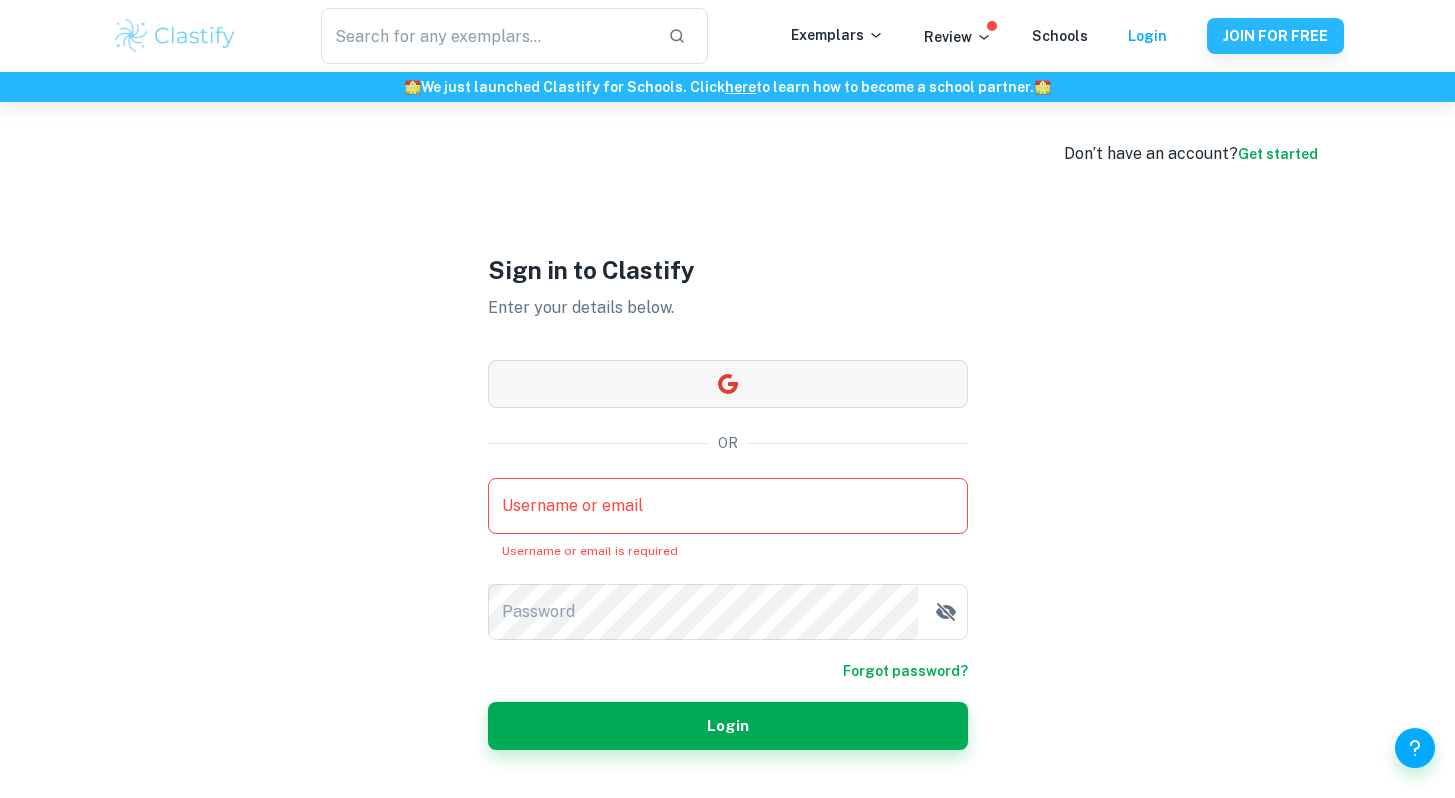 click on "Sign in to Clastify Enter your details below. OR Username or email Username or email Username or email is required Password Password Forgot password? Login" at bounding box center [728, 501] 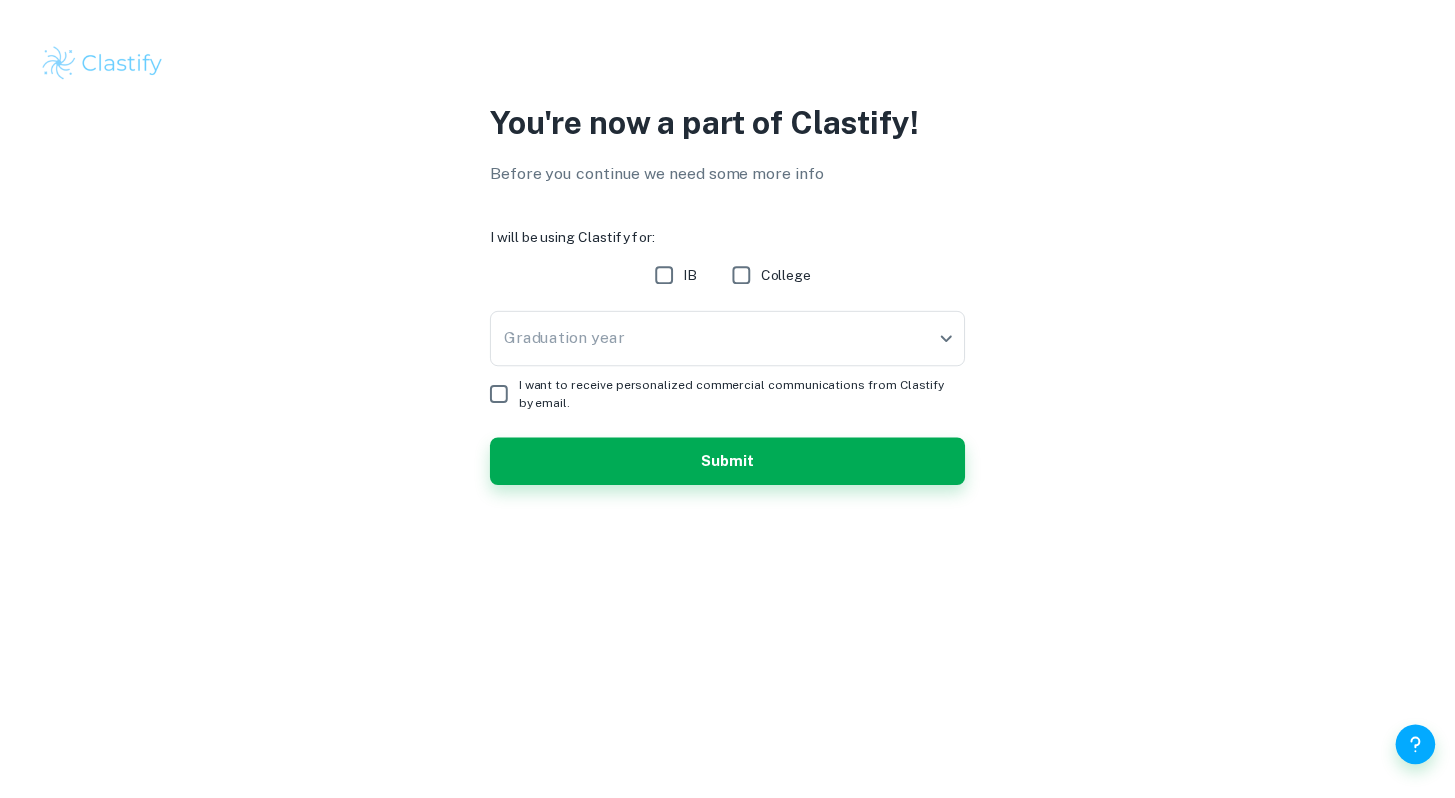 scroll, scrollTop: 0, scrollLeft: 0, axis: both 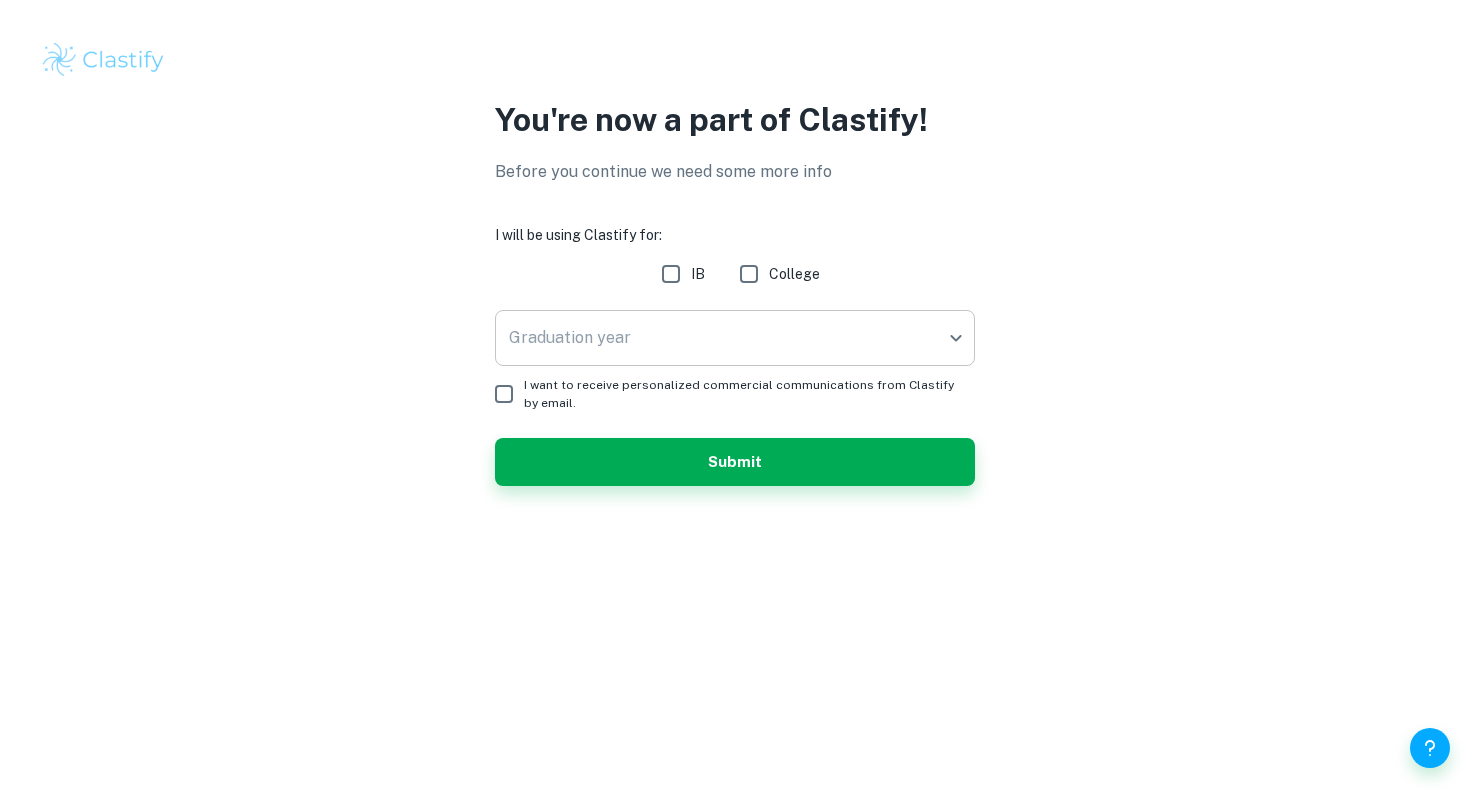click on "We value your privacy We use cookies to enhance your browsing experience, serve personalised ads or content, and analyse our traffic. By clicking "Accept All", you consent to our use of cookies.   Cookie Policy Customise   Reject All   Accept All   Customise Consent Preferences   We use cookies to help you navigate efficiently and perform certain functions. You will find detailed information about all cookies under each consent category below. The cookies that are categorised as "Necessary" are stored on your browser as they are essential for enabling the basic functionalities of the site. ...  Show more For more information on how Google's third-party cookies operate and handle your data, see:   Google Privacy Policy Necessary Always Active Necessary cookies are required to enable the basic features of this site, such as providing secure log-in or adjusting your consent preferences. These cookies do not store any personally identifiable data. Functional Analytics Performance Advertisement Uncategorised" at bounding box center (735, 399) 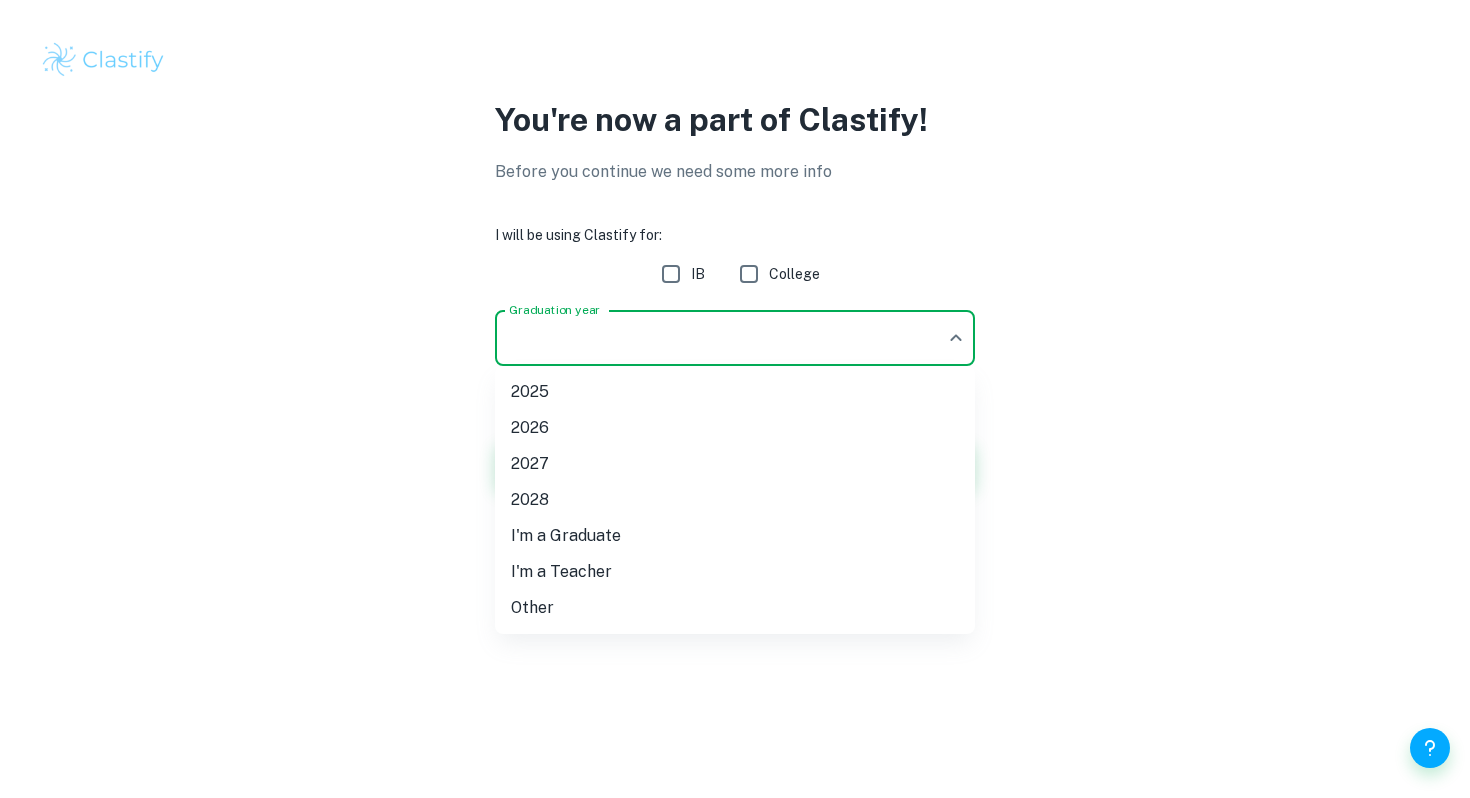 click at bounding box center [735, 399] 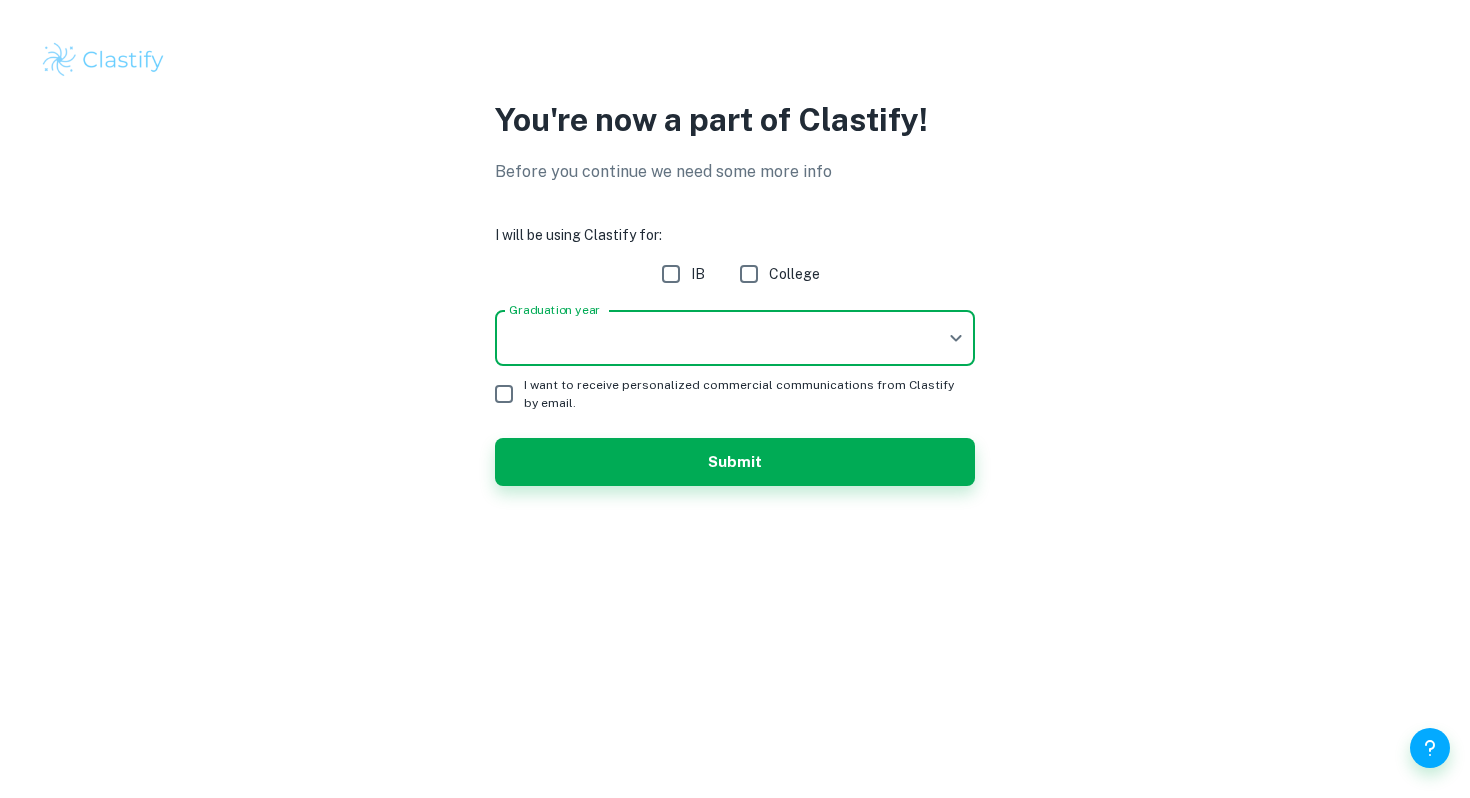 click on "We value your privacy We use cookies to enhance your browsing experience, serve personalised ads or content, and analyse our traffic. By clicking "Accept All", you consent to our use of cookies.   Cookie Policy Customise   Reject All   Accept All   Customise Consent Preferences   We use cookies to help you navigate efficiently and perform certain functions. You will find detailed information about all cookies under each consent category below. The cookies that are categorised as "Necessary" are stored on your browser as they are essential for enabling the basic functionalities of the site. ...  Show more For more information on how Google's third-party cookies operate and handle your data, see:   Google Privacy Policy Necessary Always Active Necessary cookies are required to enable the basic features of this site, such as providing secure log-in or adjusting your consent preferences. These cookies do not store any personally identifiable data. Functional Analytics Performance Advertisement Uncategorised" at bounding box center [735, 399] 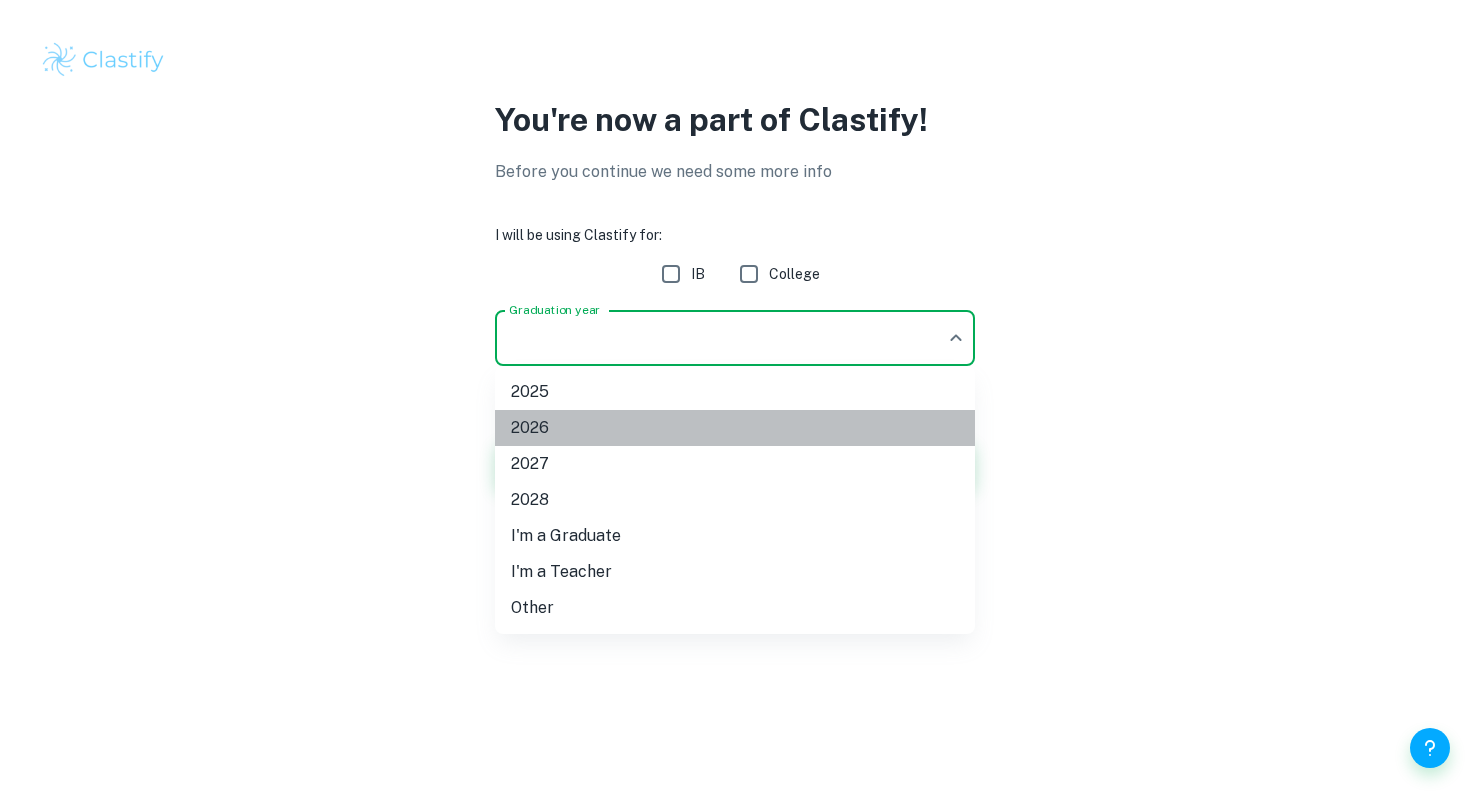 click on "2026" at bounding box center [735, 428] 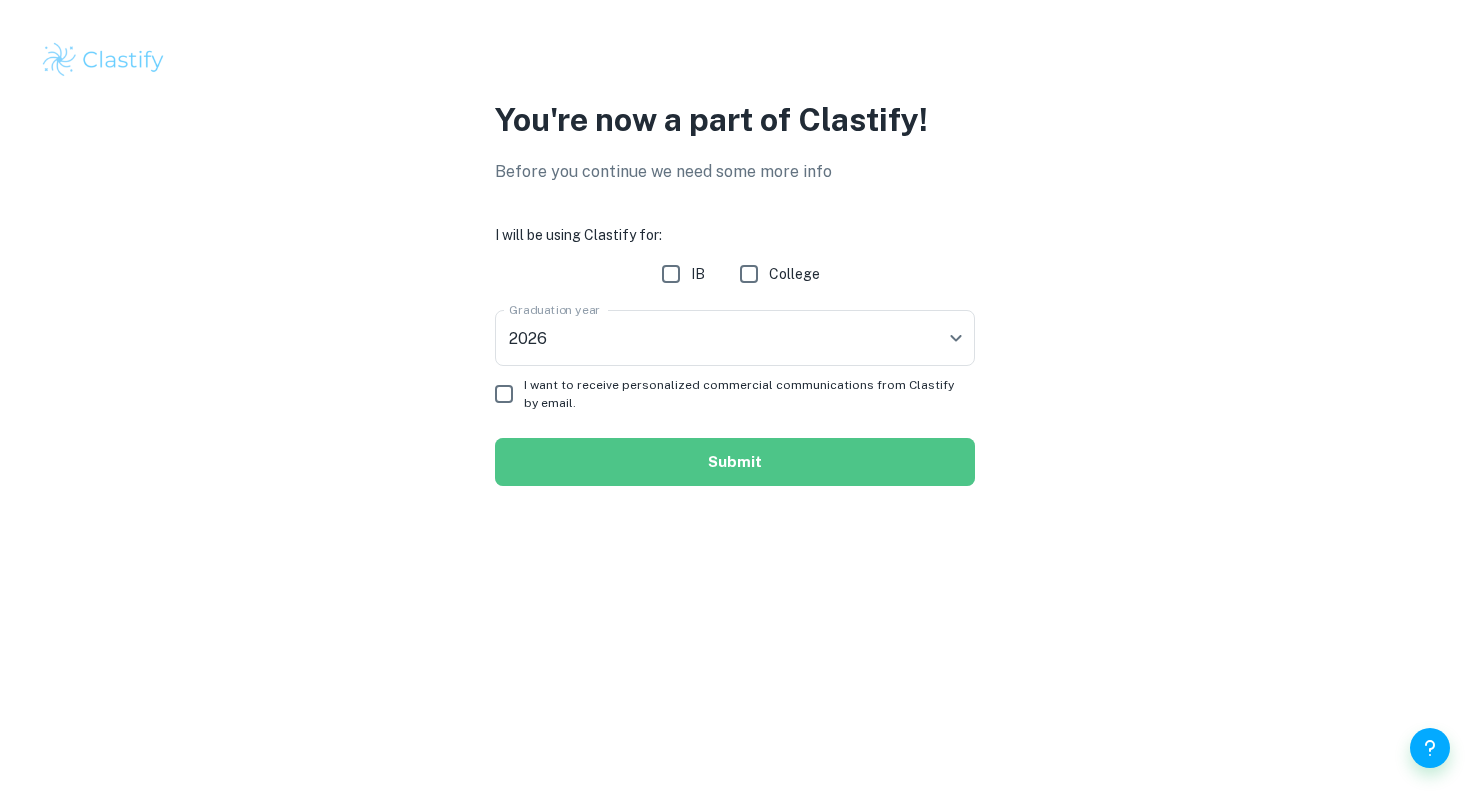 click on "Submit" at bounding box center [735, 462] 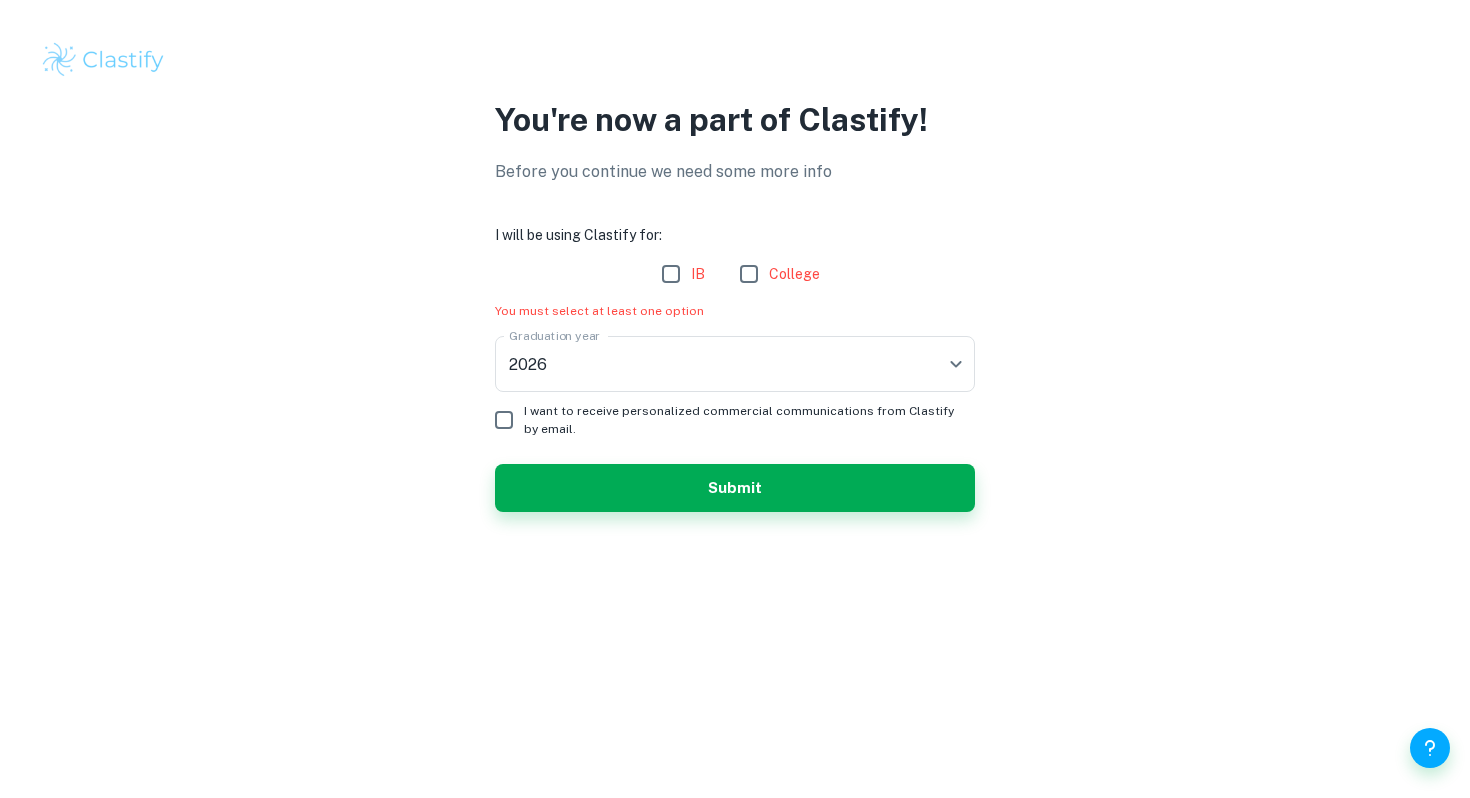 click on "IB" at bounding box center [671, 274] 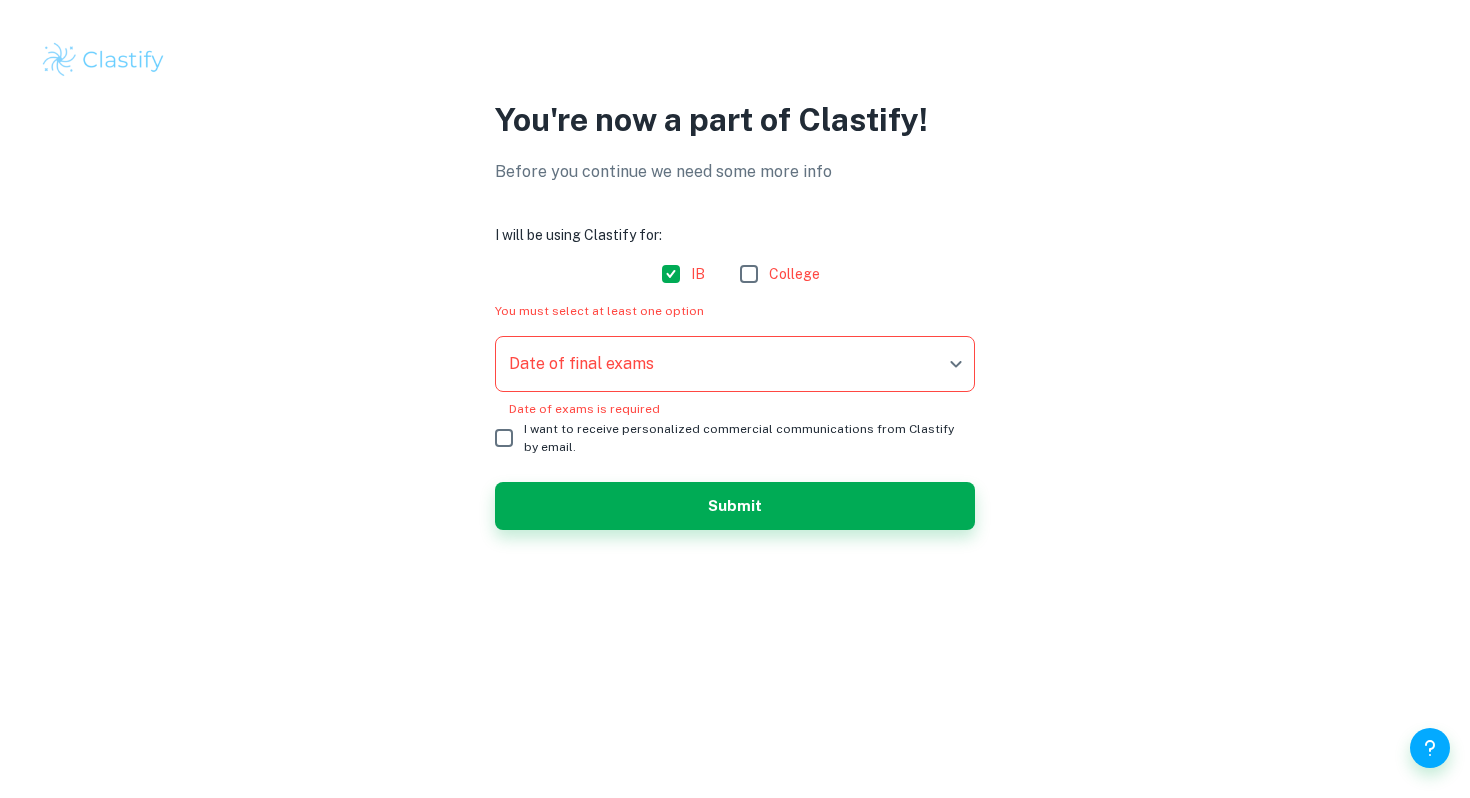 drag, startPoint x: 677, startPoint y: 524, endPoint x: 666, endPoint y: 504, distance: 22.825424 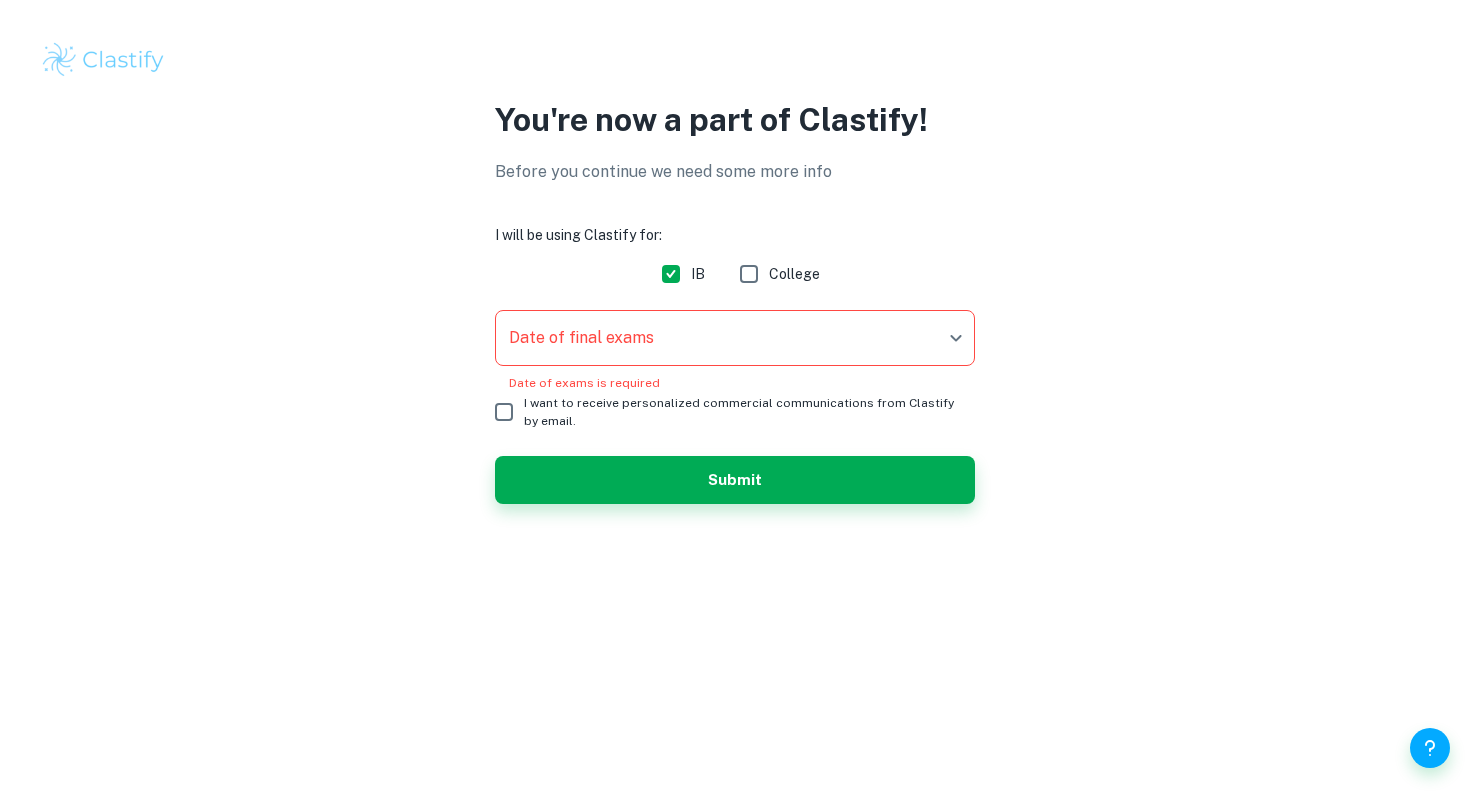 click on "We value your privacy We use cookies to enhance your browsing experience, serve personalised ads or content, and analyse our traffic. By clicking "Accept All", you consent to our use of cookies.   Cookie Policy Customise   Reject All   Accept All   Customise Consent Preferences   We use cookies to help you navigate efficiently and perform certain functions. You will find detailed information about all cookies under each consent category below. The cookies that are categorised as "Necessary" are stored on your browser as they are essential for enabling the basic functionalities of the site. ...  Show more For more information on how Google's third-party cookies operate and handle your data, see:   Google Privacy Policy Necessary Always Active Necessary cookies are required to enable the basic features of this site, such as providing secure log-in or adjusting your consent preferences. These cookies do not store any personally identifiable data. Functional Analytics Performance Advertisement Uncategorised" at bounding box center (735, 399) 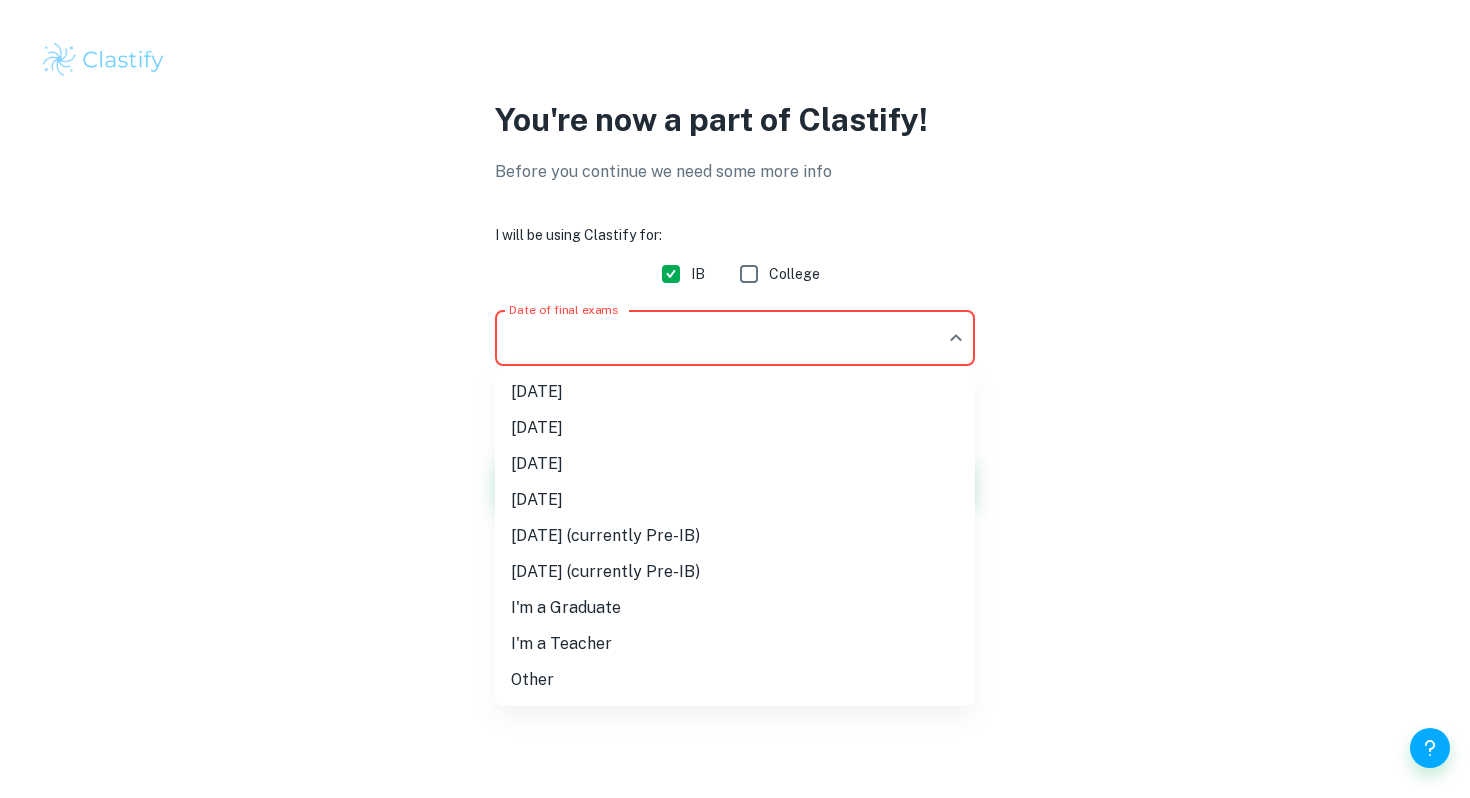 click on "May 2026" at bounding box center [735, 464] 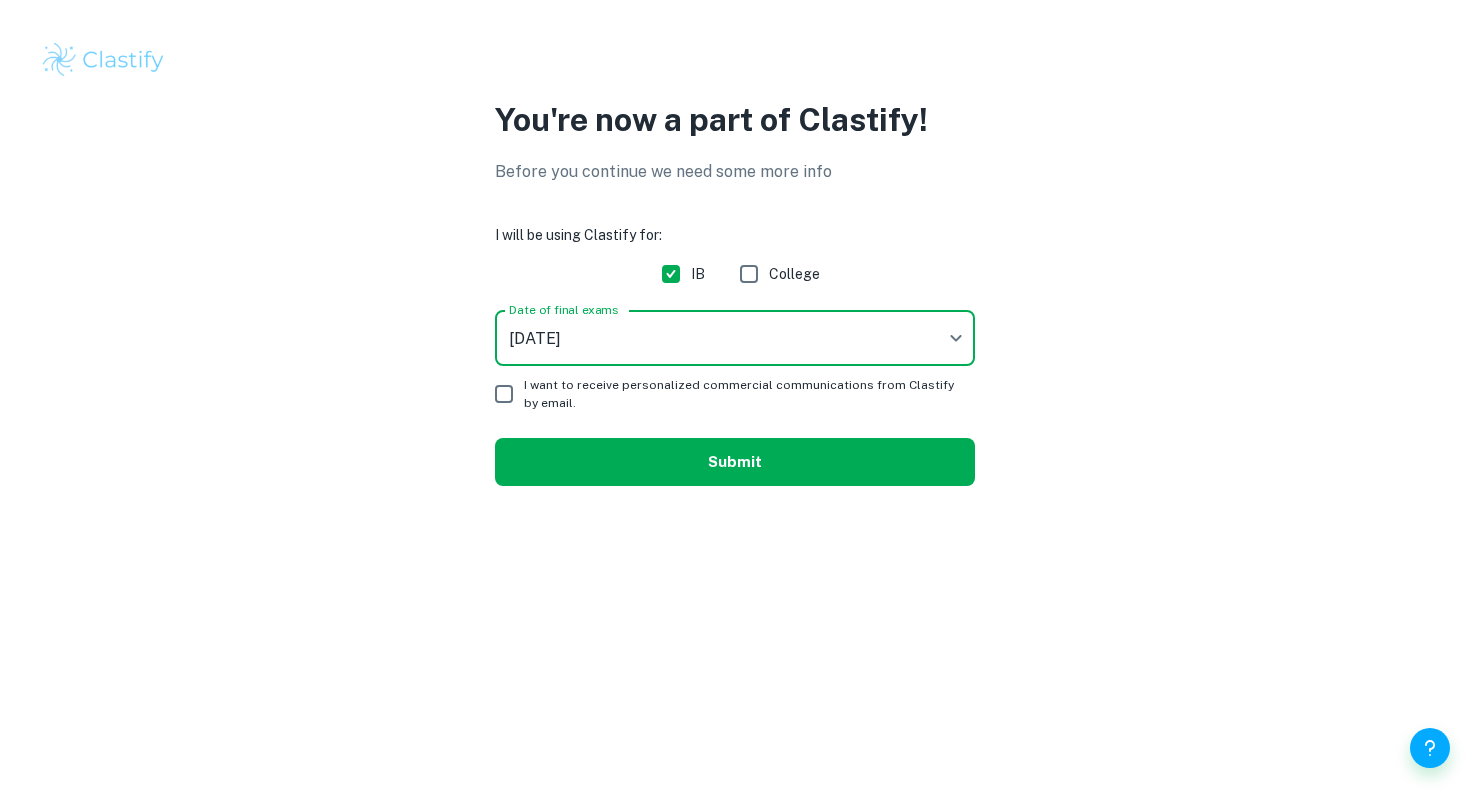 click on "Submit" at bounding box center (735, 462) 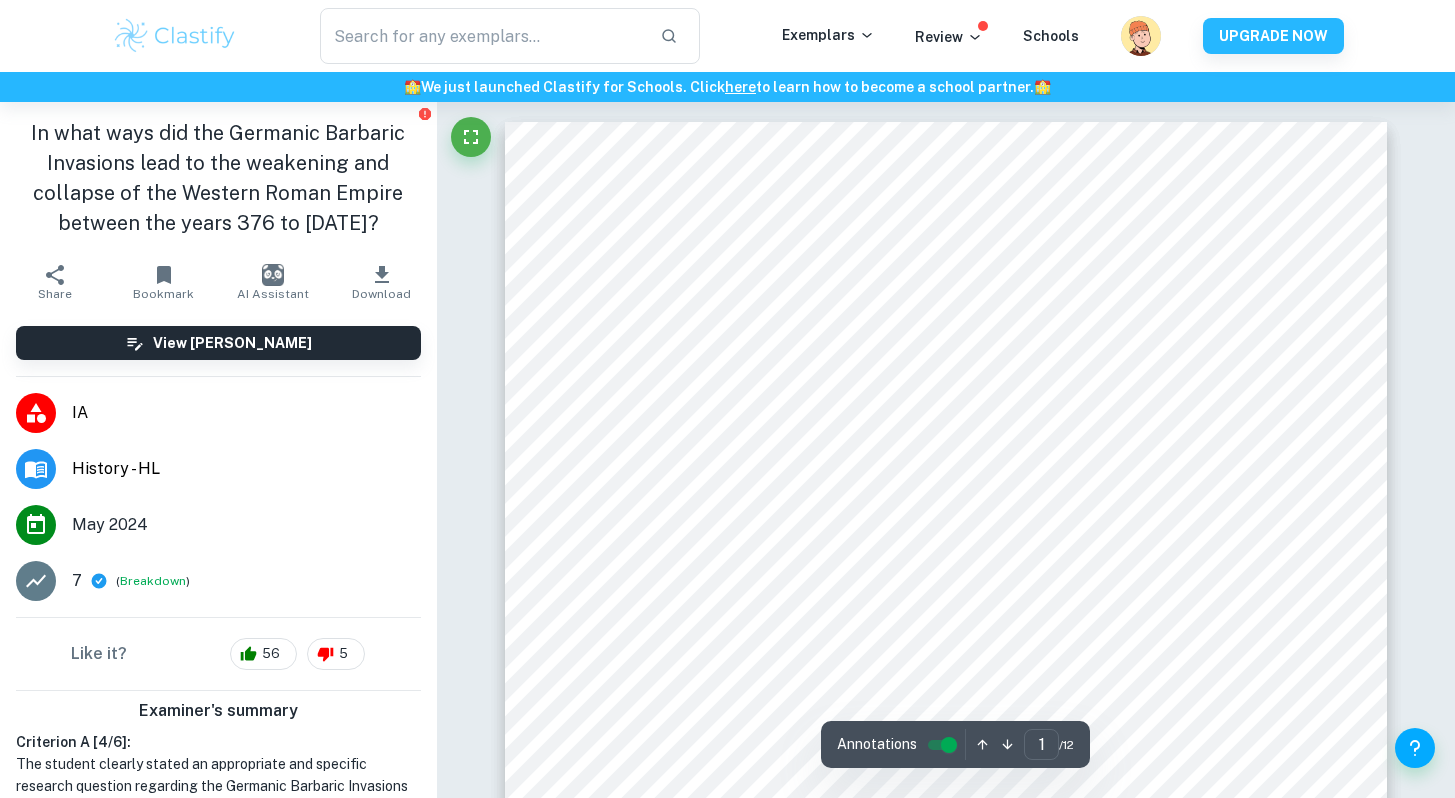 click on "Download" at bounding box center (381, 294) 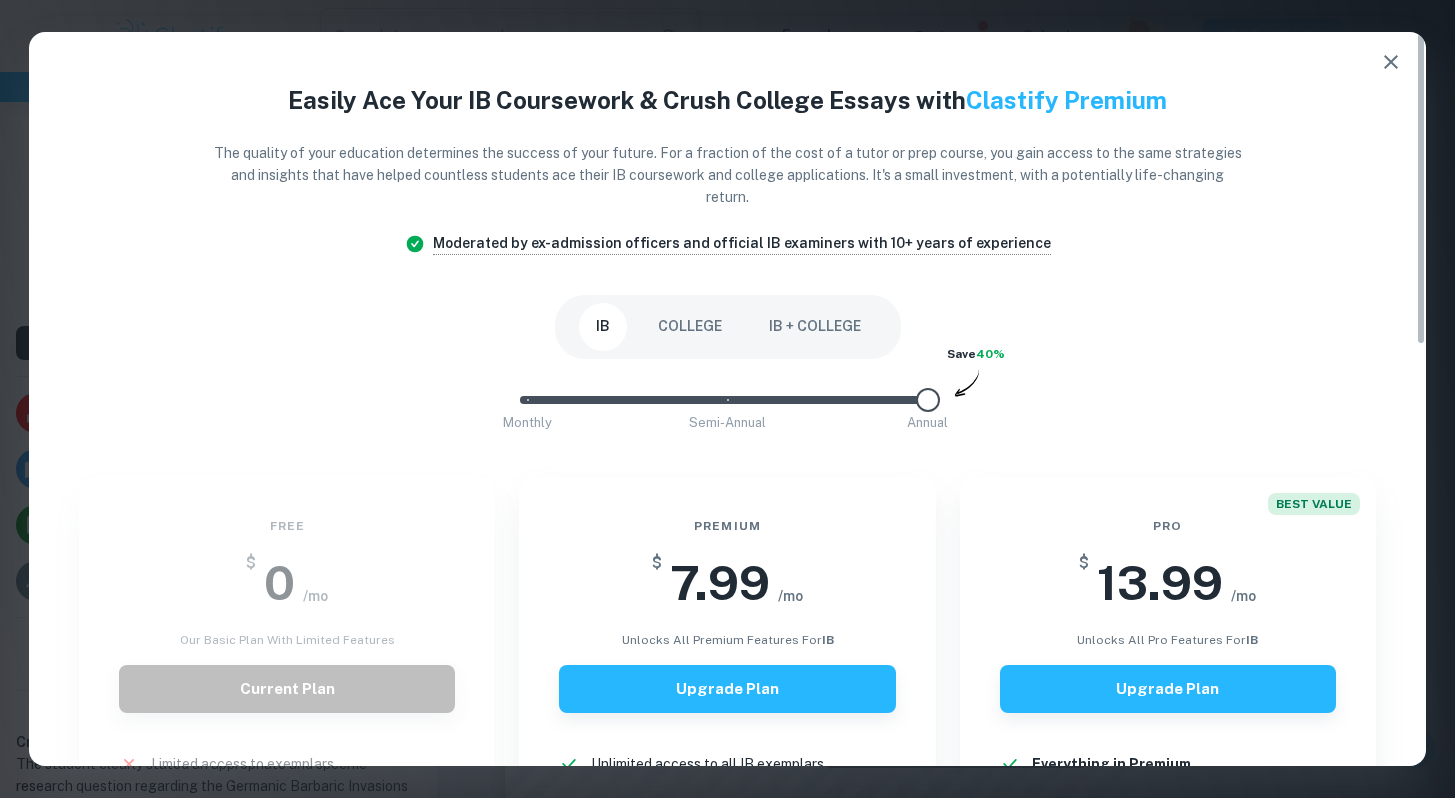 click on "Free $ 0 /mo Our basic plan with limited features Current Plan Limited access to exemplars New! No access to examiner marking New! Only overall scores visible New! Downloading not allowed New! Ads New!" at bounding box center (275, 768) 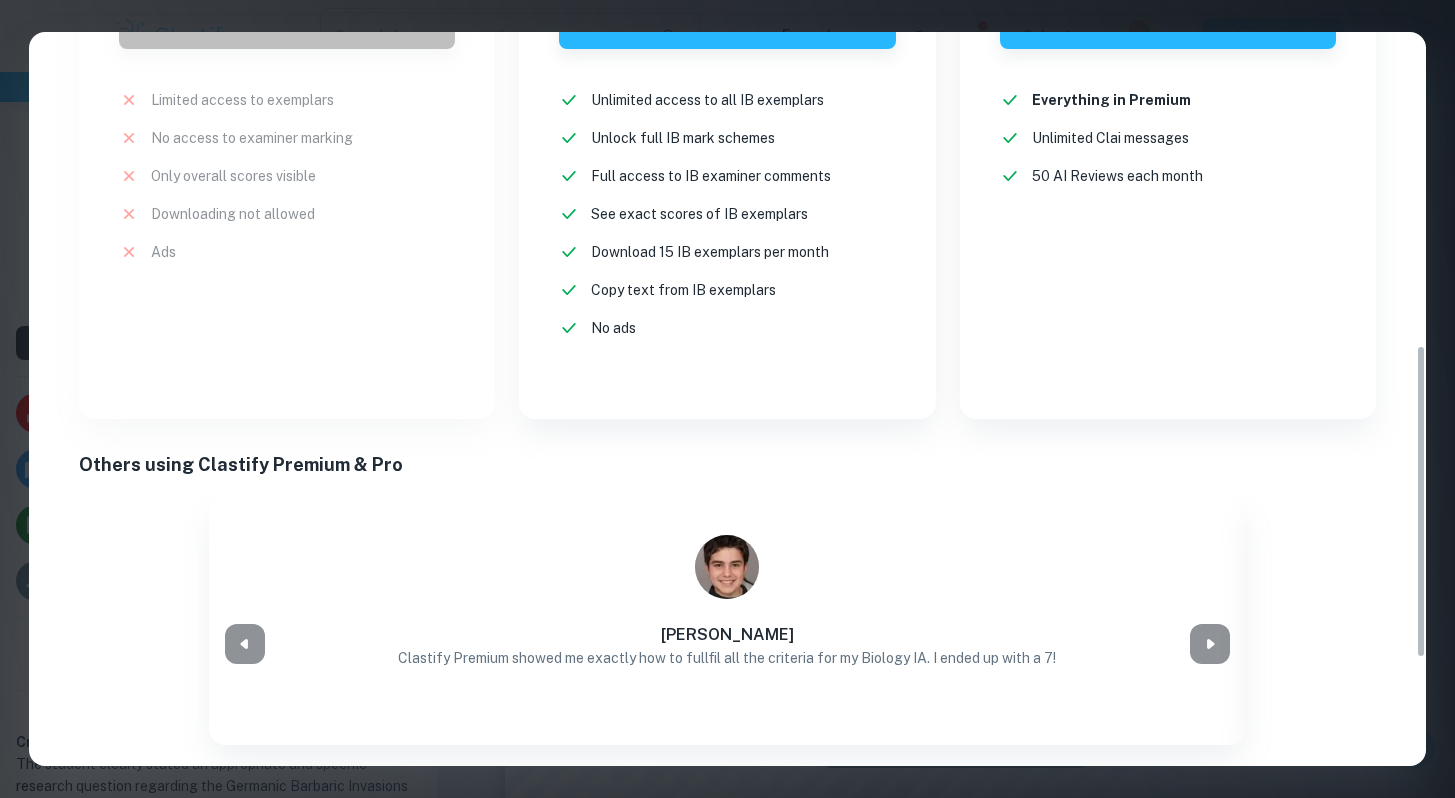 scroll, scrollTop: 0, scrollLeft: 0, axis: both 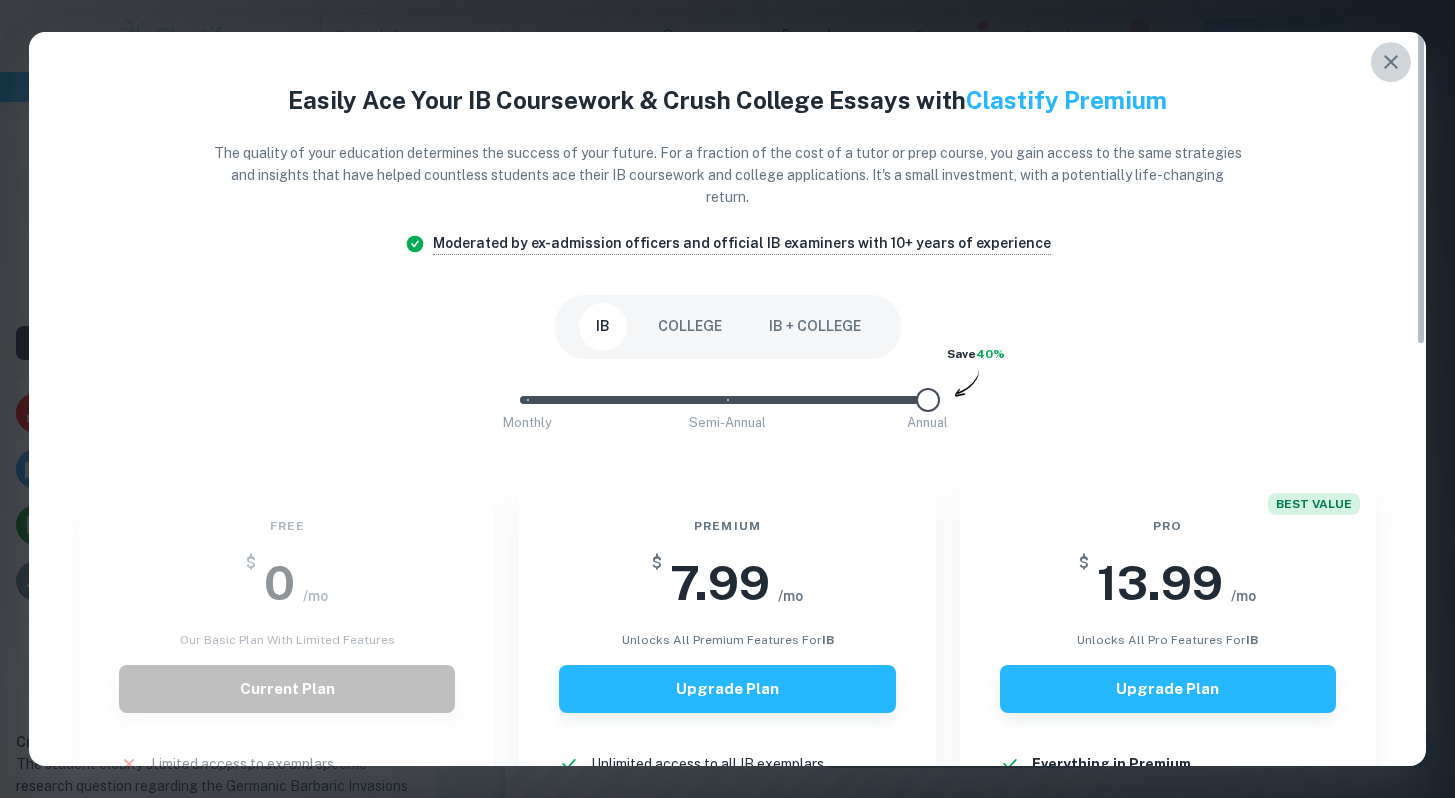 click 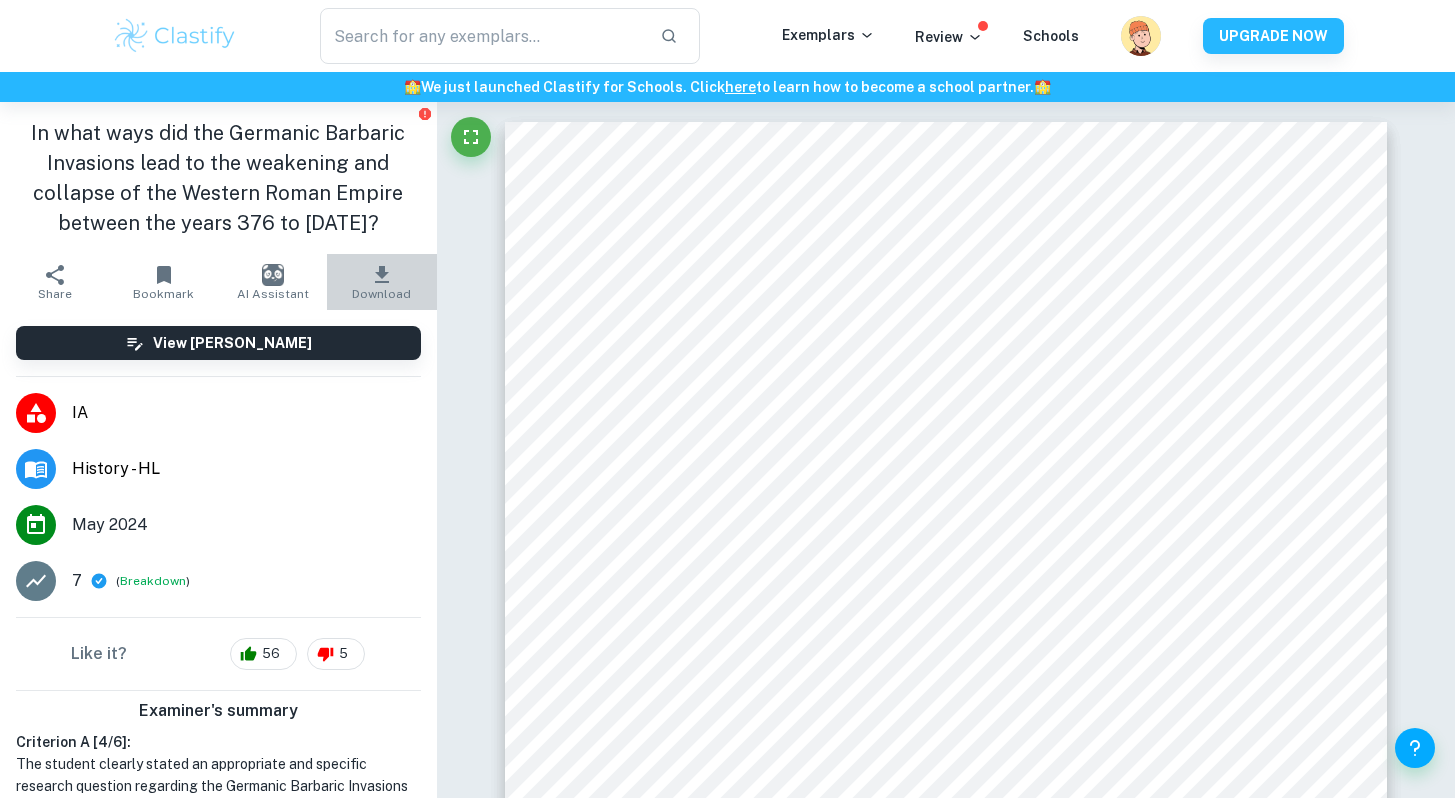 click 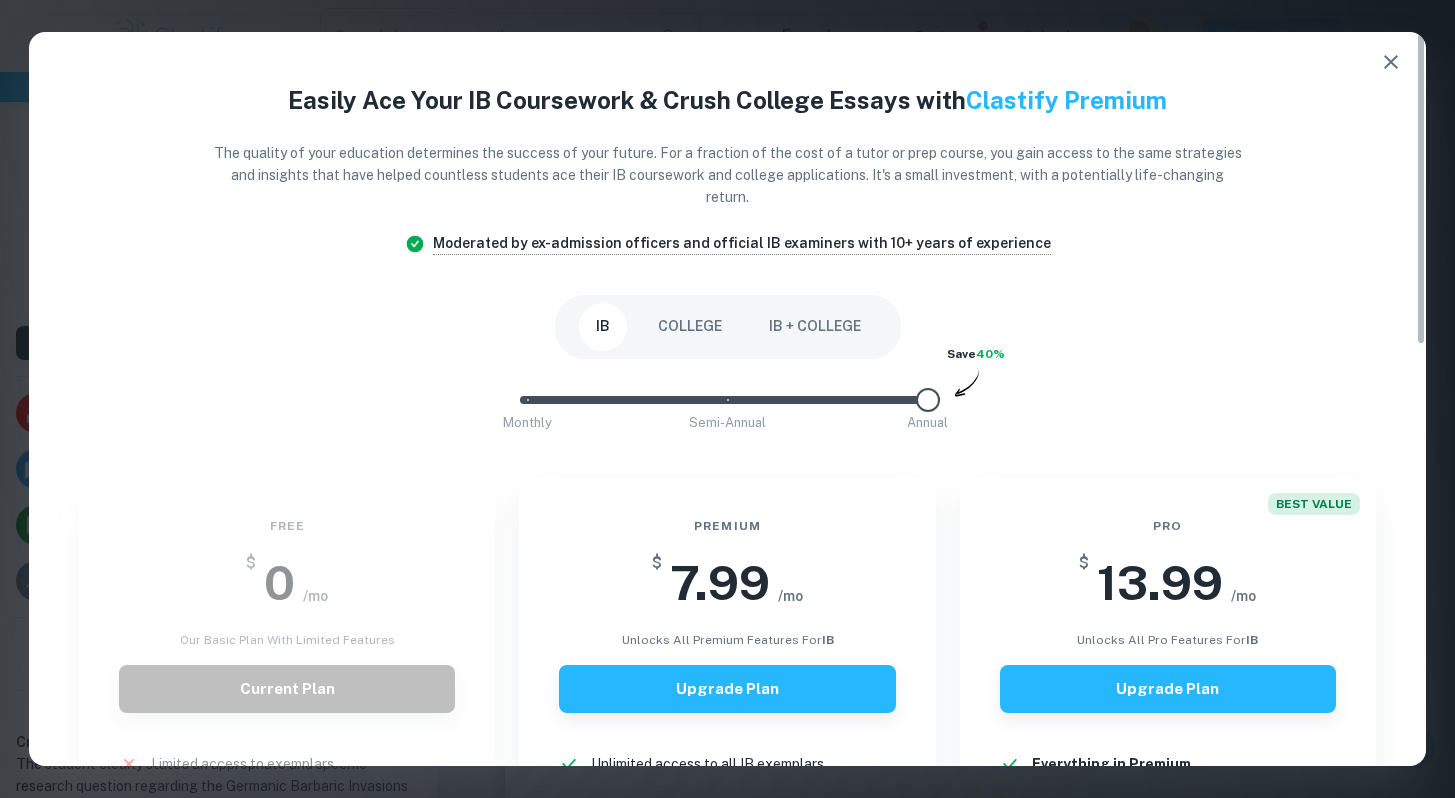 click on "Free $ 0 /mo Our basic plan with limited features Current Plan Limited access to exemplars New! No access to examiner marking New! Only overall scores visible New! Downloading not allowed New! Ads New!" at bounding box center (275, 768) 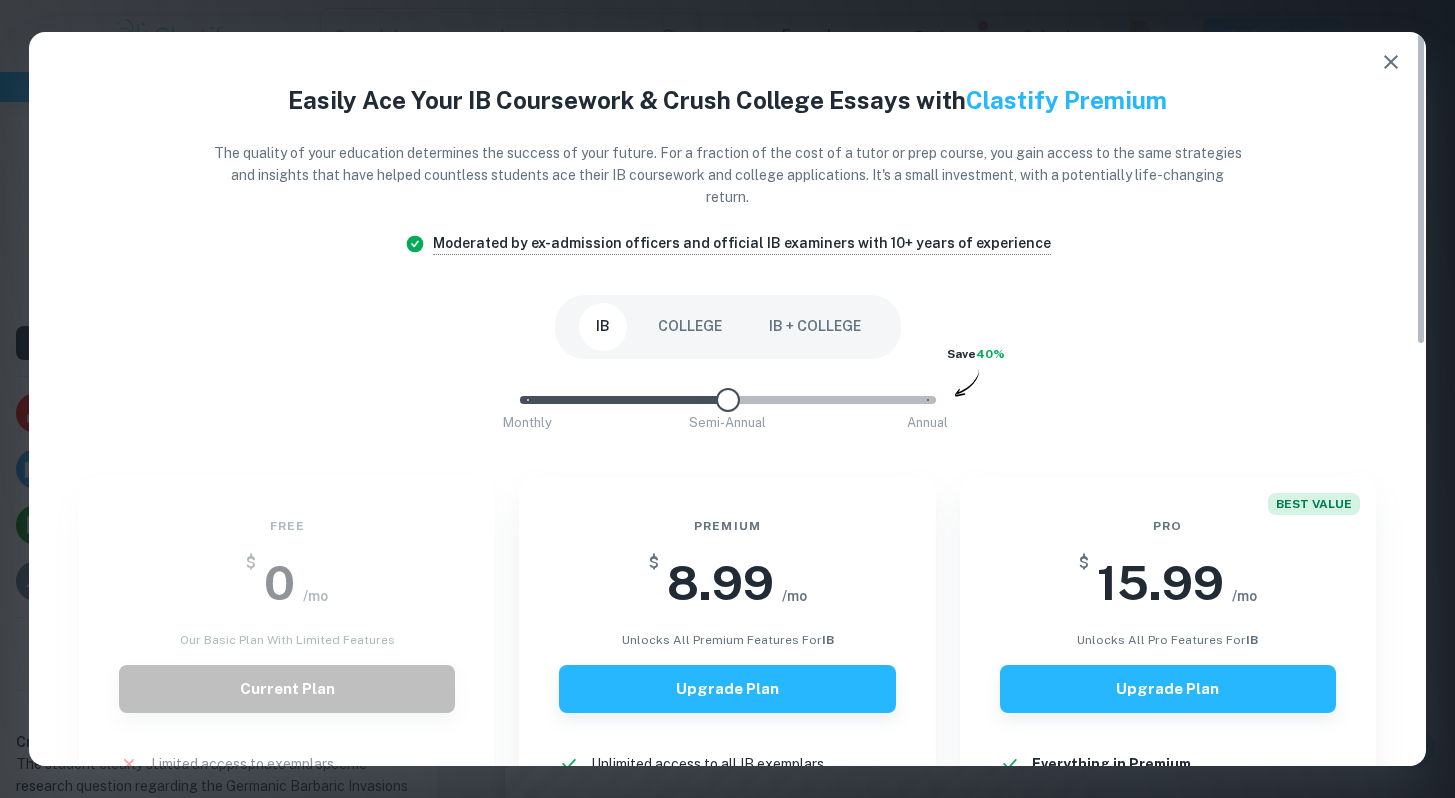 type on "2" 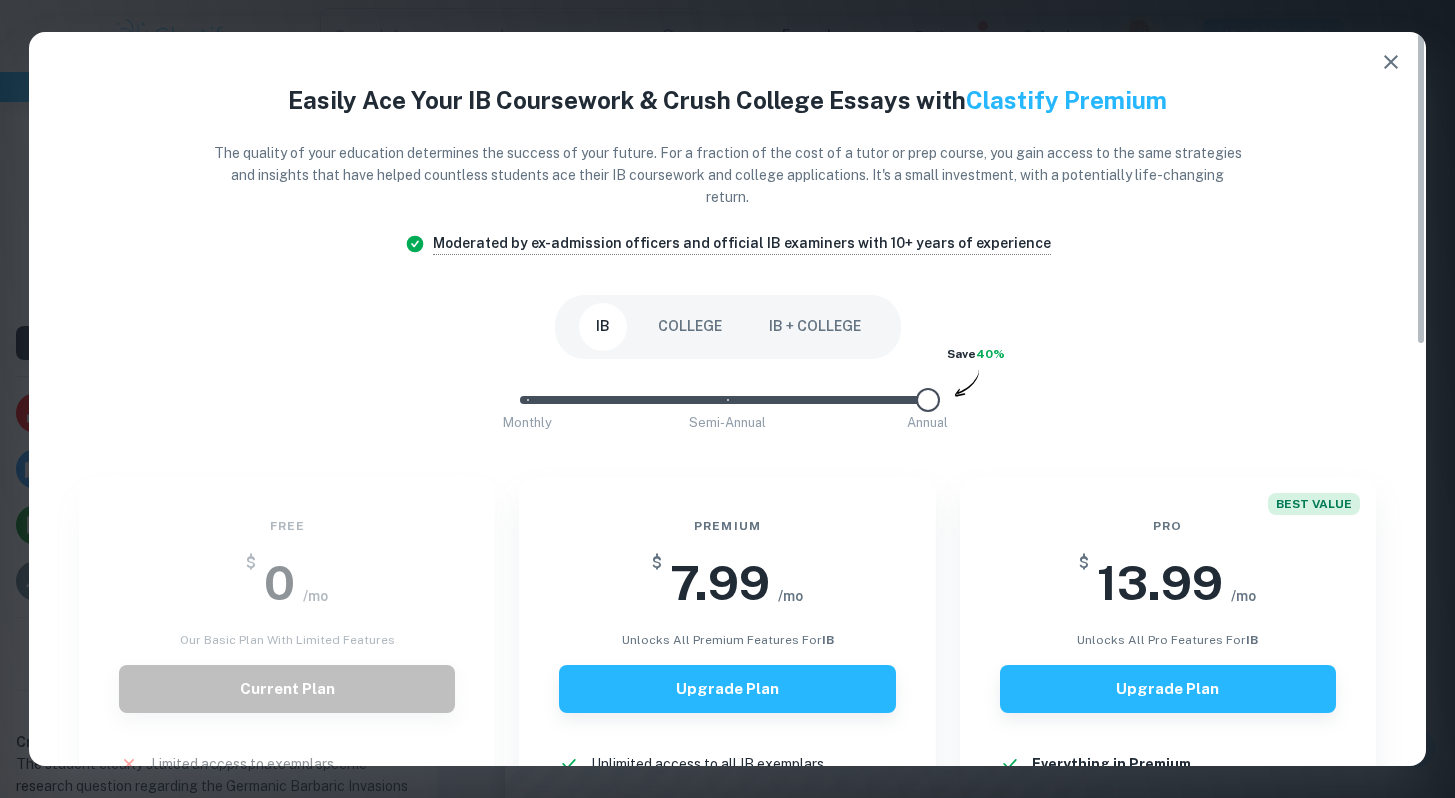 drag, startPoint x: 750, startPoint y: 403, endPoint x: 959, endPoint y: 430, distance: 210.7368 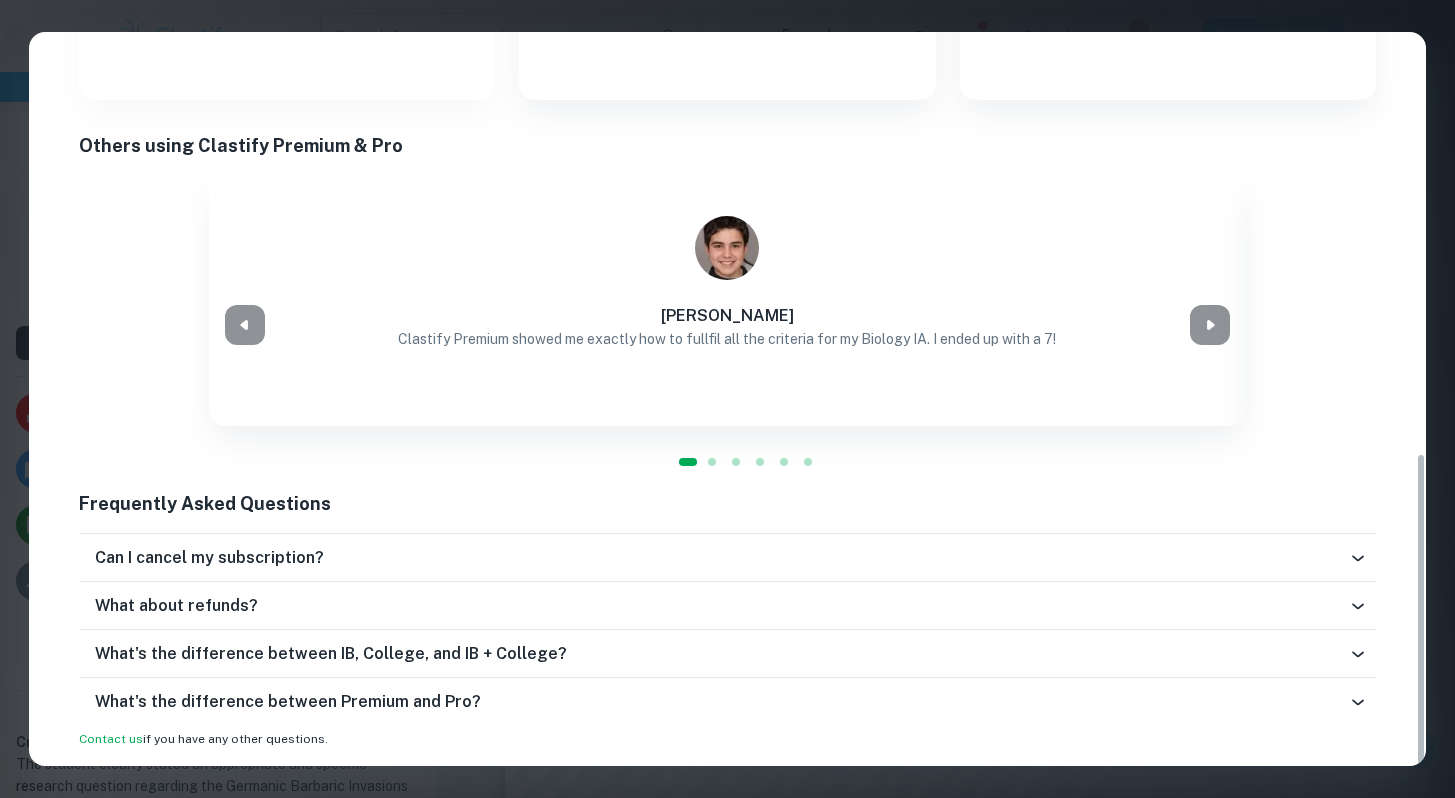 scroll, scrollTop: 0, scrollLeft: 0, axis: both 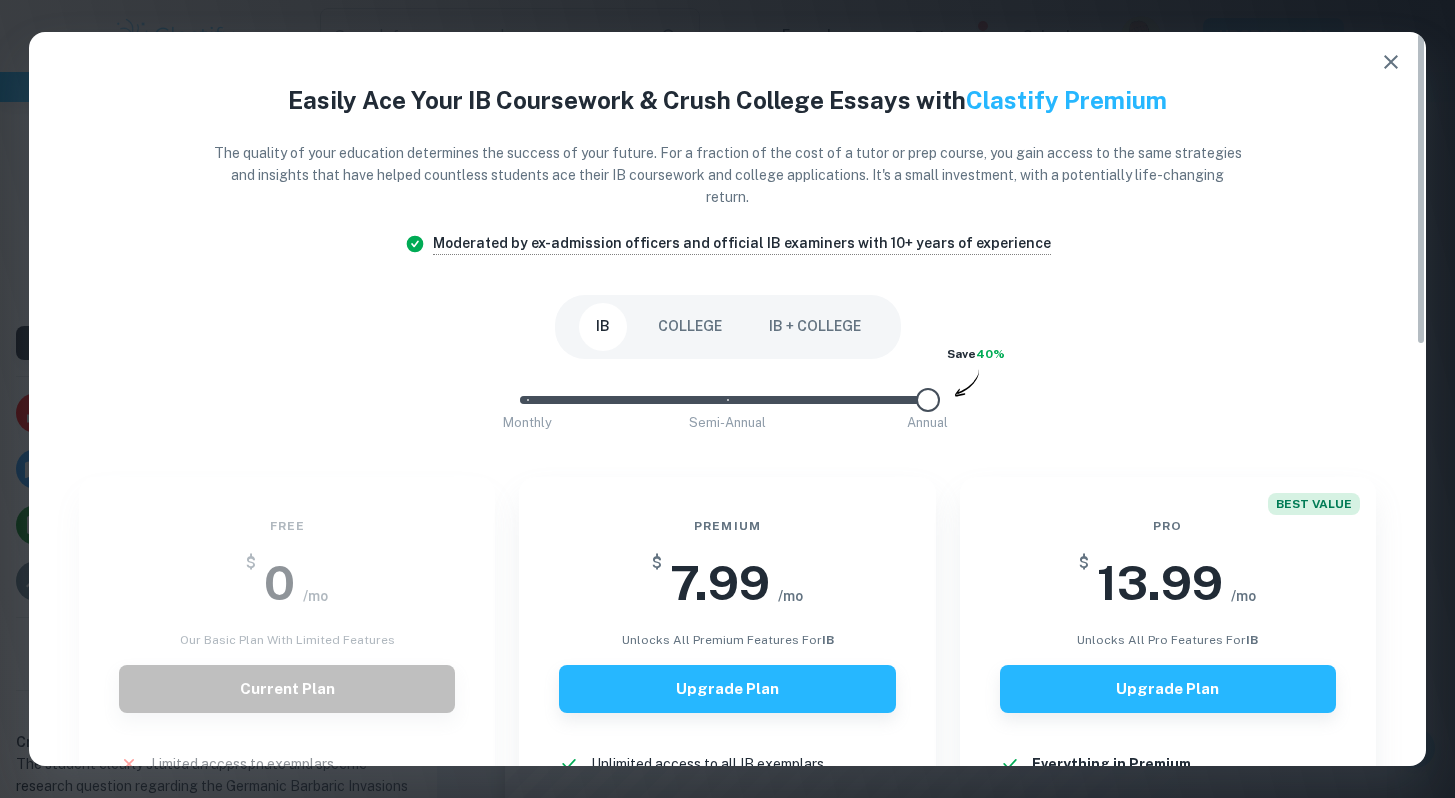 click on "Easily Ace Your IB Coursework & Crush College Essays with  Clastify Premium The quality of your education determines the success of your future. For a fraction of the cost of a tutor or prep course, you gain access to the same strategies and insights that have helped countless students ace their IB coursework and college applications. It's a small investment, with a potentially life-changing return. Moderated by ex-admission officers and official IB examiners with 10+ years of experience IB COLLEGE IB + COLLEGE Monthly Semi-Annual Annual Save  40% Free $ 0 /mo Our basic plan with limited features Current Plan Limited access to exemplars New! No access to examiner marking New! Only overall scores visible New! Downloading not allowed New! Ads New! Premium $ 7.99 /mo unlocks all premium features for  IB Upgrade Plan Unlimited access to all IB exemplars New! Unlock full IB mark schemes New! Full access to IB examiner comments New! See exact scores of IB exemplars New! Download 15 IB exemplars per month New! New!" at bounding box center [727, 399] 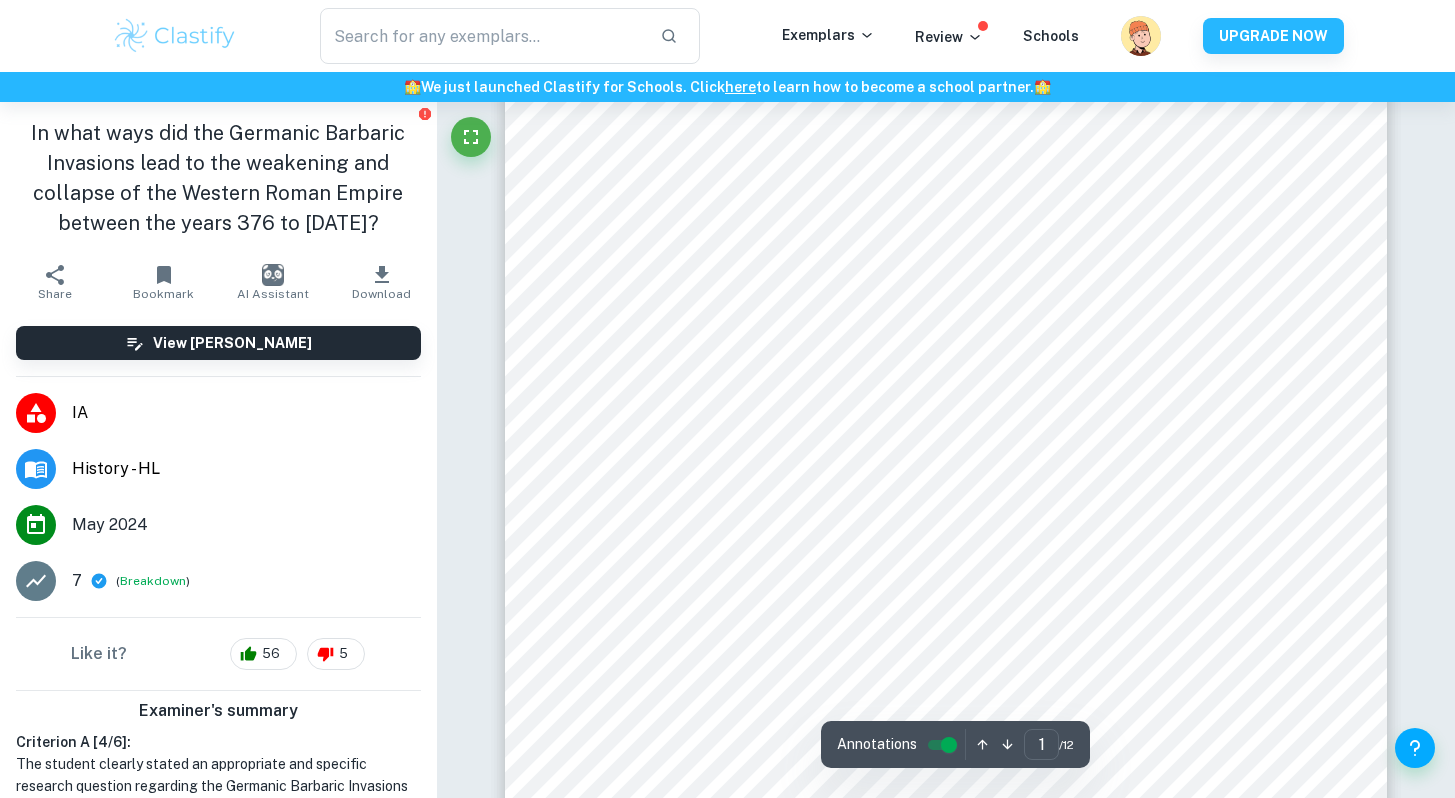 scroll, scrollTop: 121, scrollLeft: 0, axis: vertical 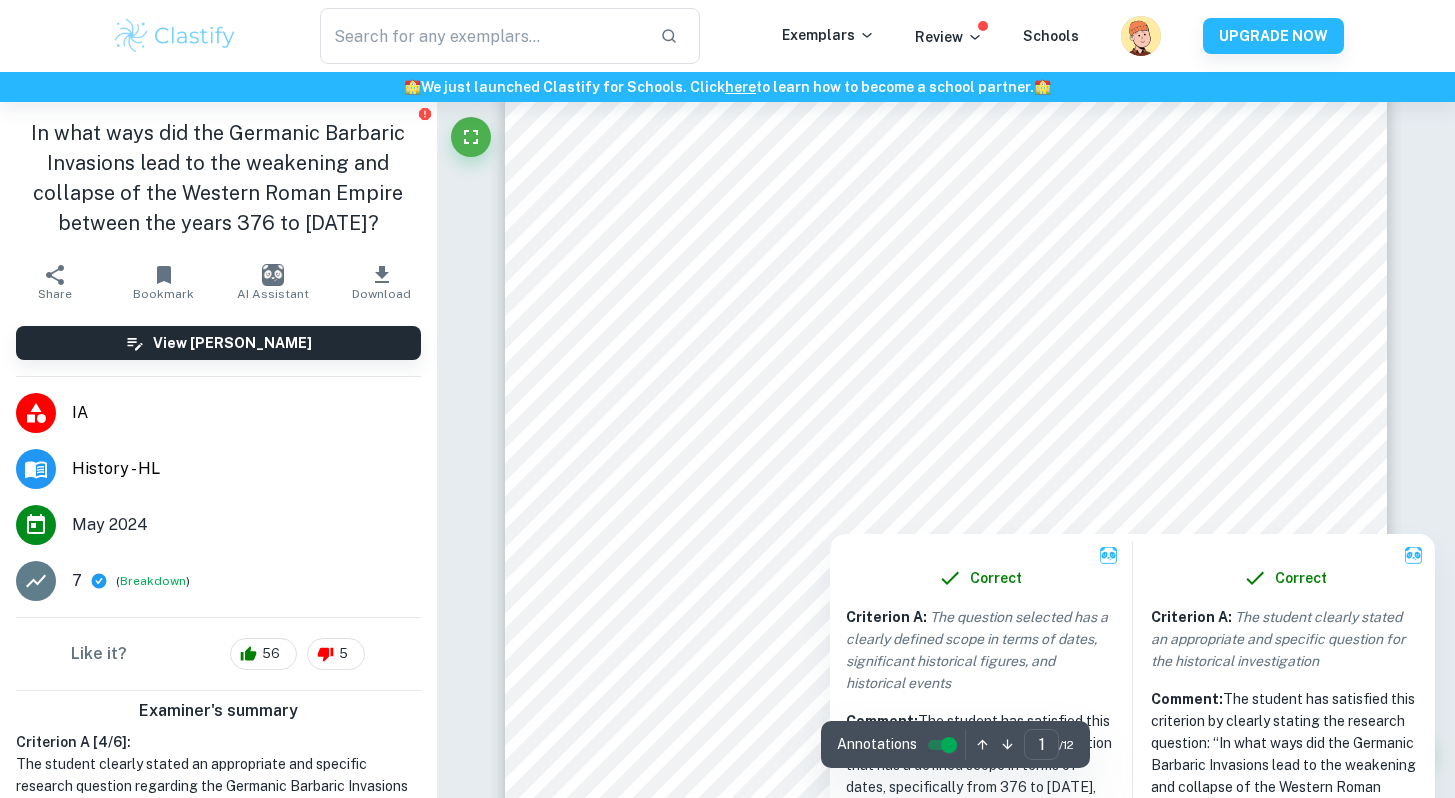 click at bounding box center (949, 745) 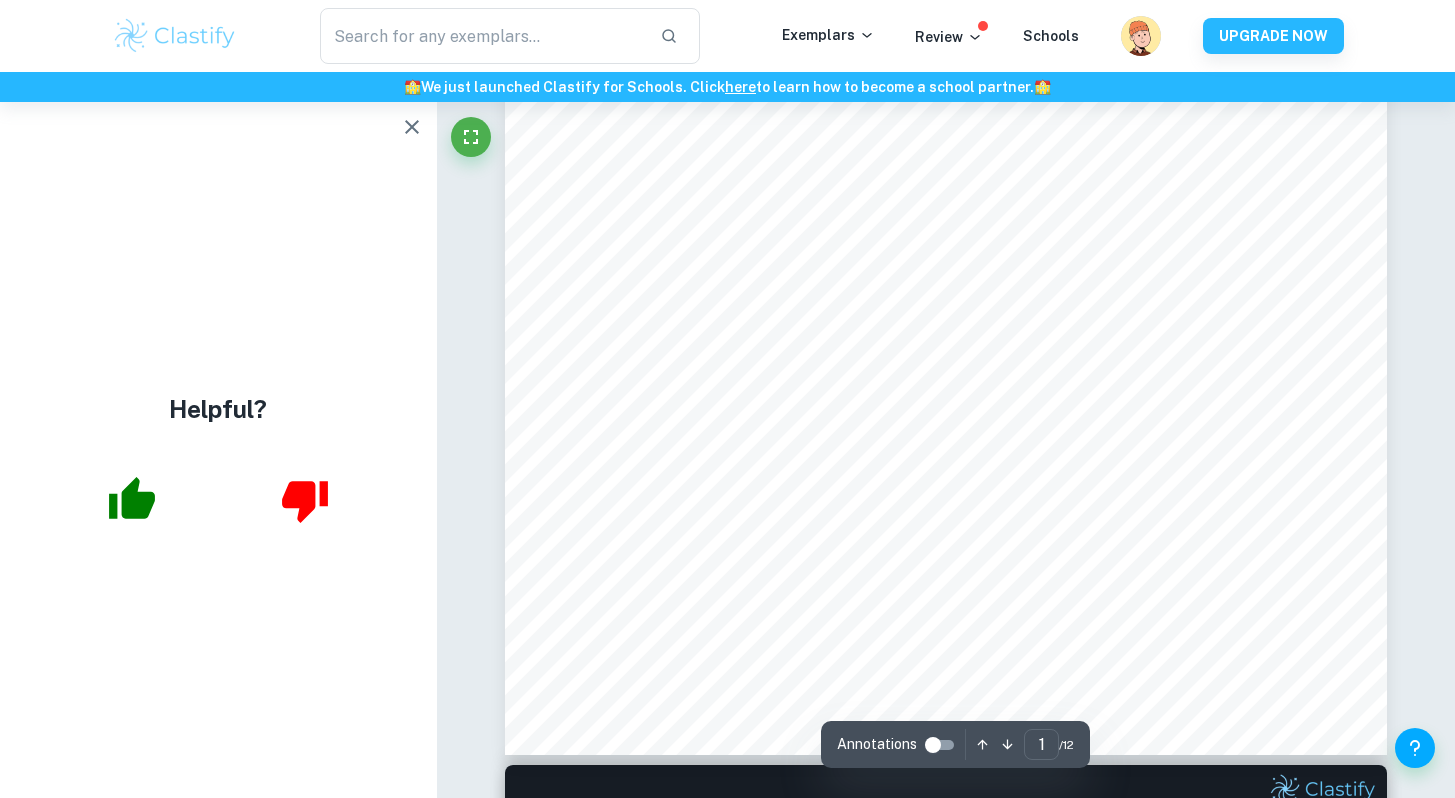 scroll, scrollTop: 0, scrollLeft: 0, axis: both 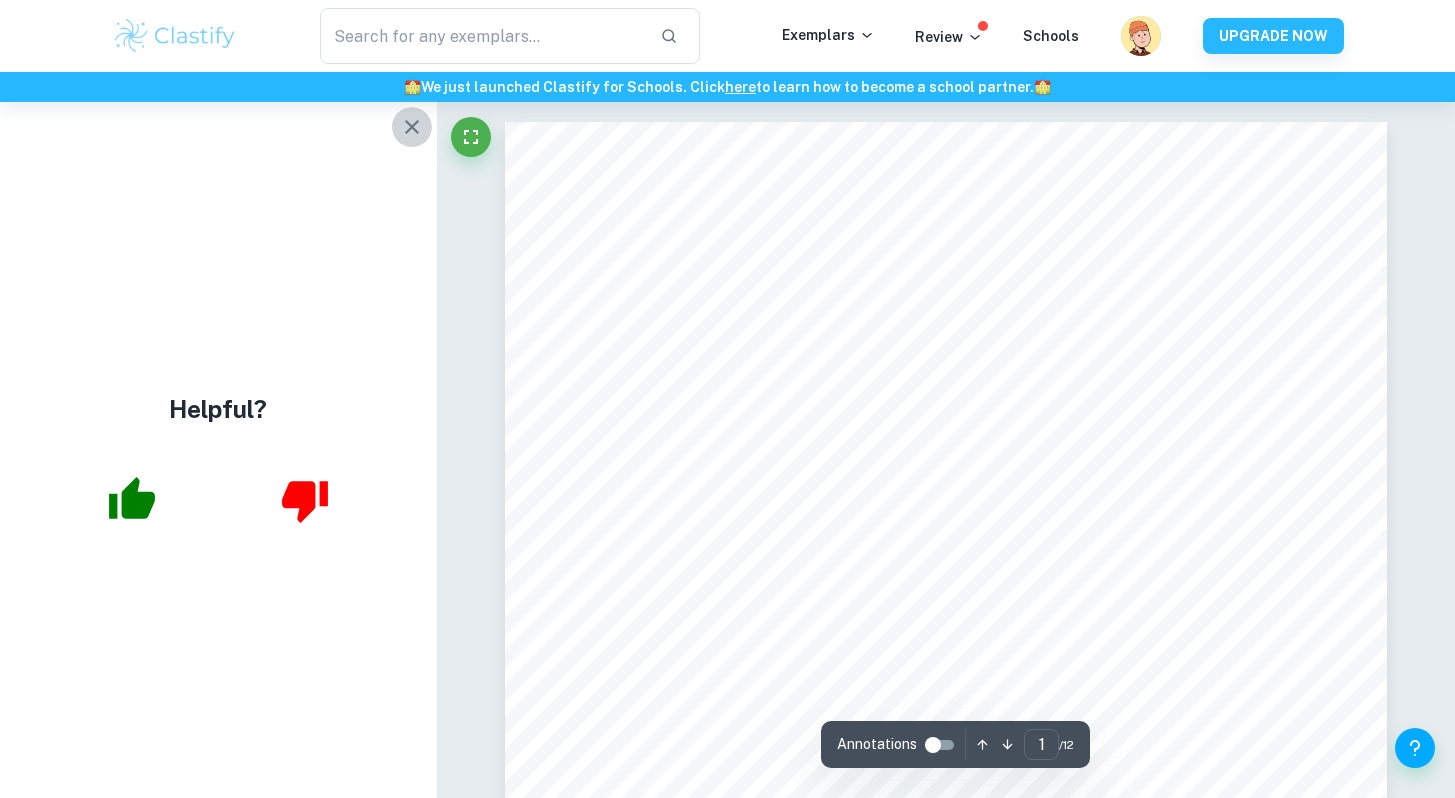 click at bounding box center [412, 127] 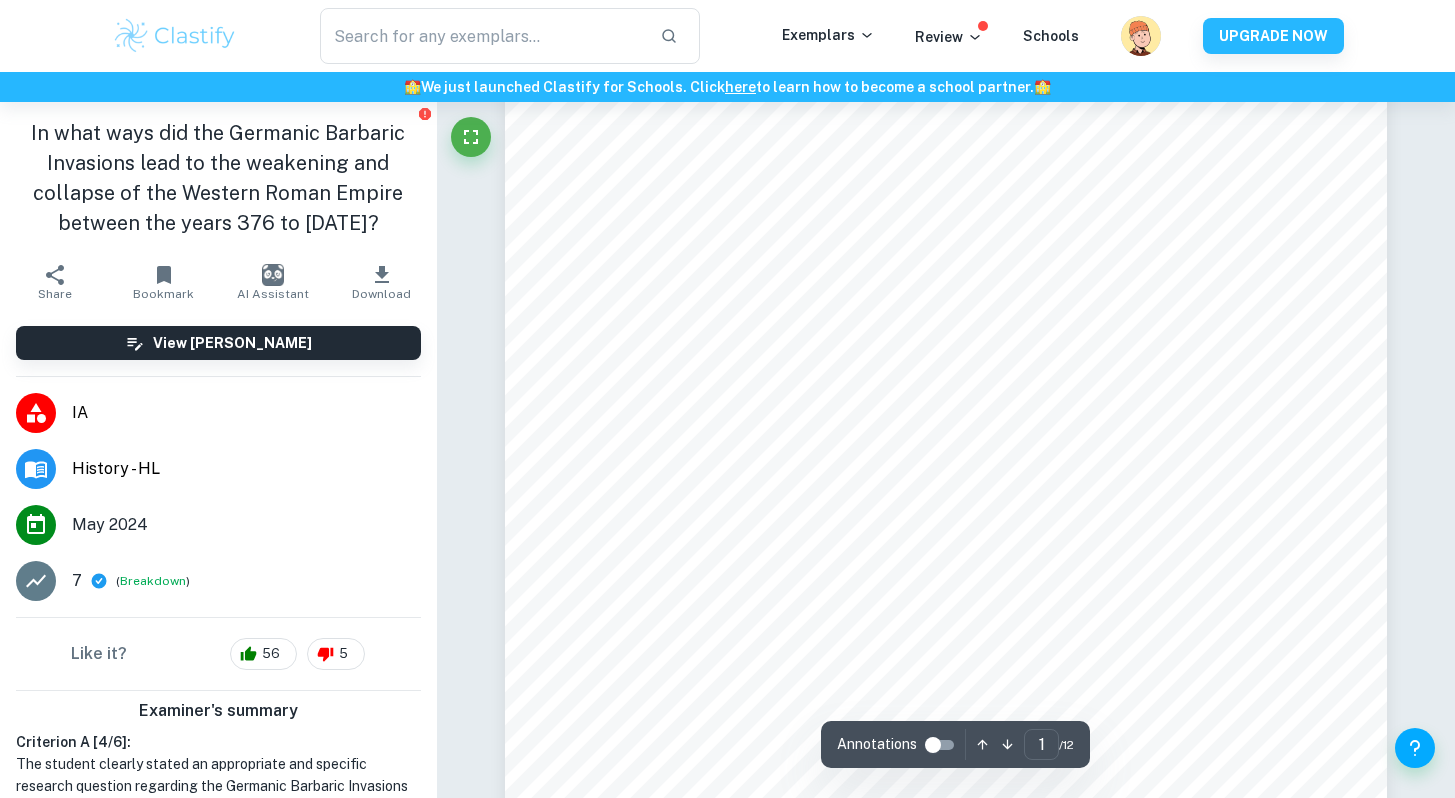 scroll, scrollTop: 166, scrollLeft: 0, axis: vertical 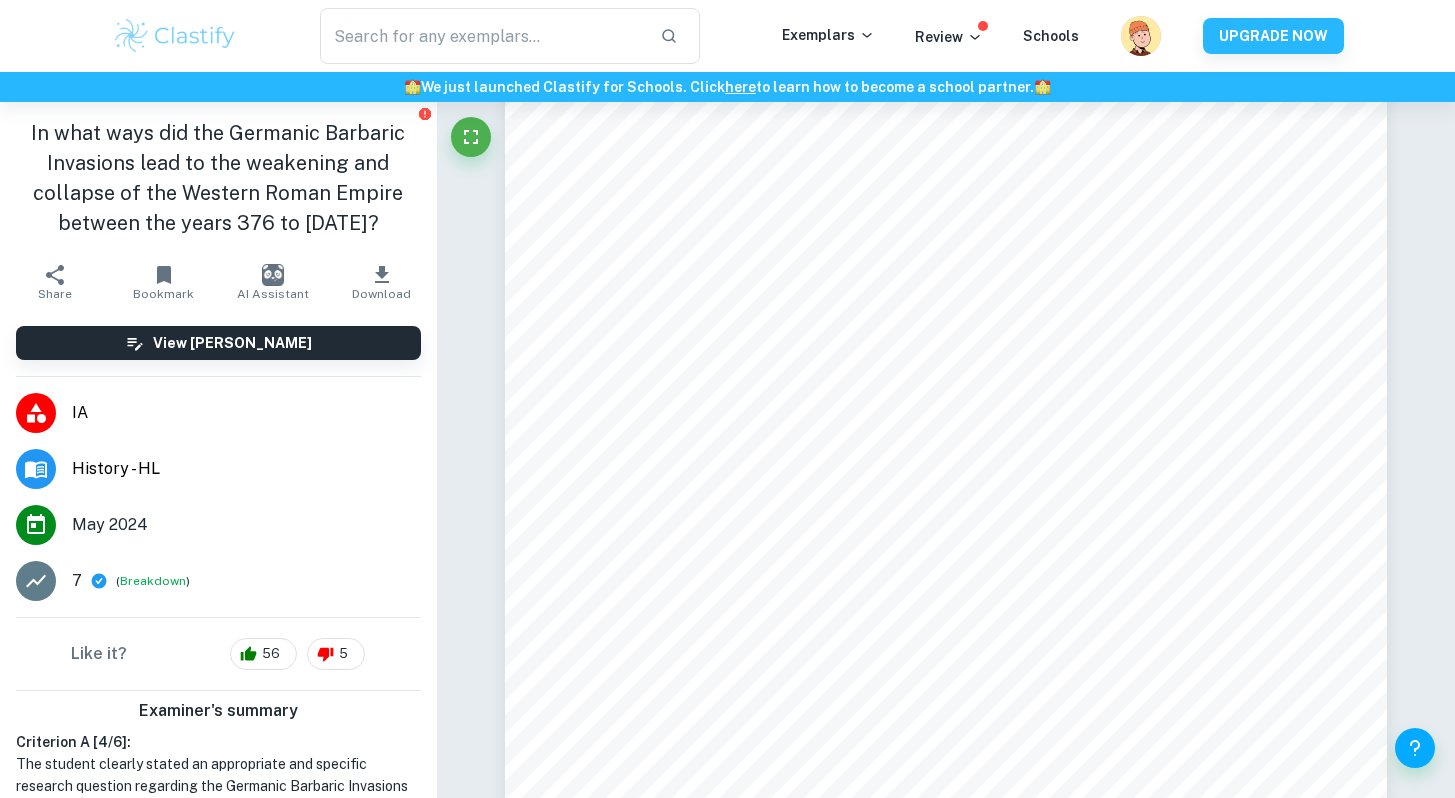 click 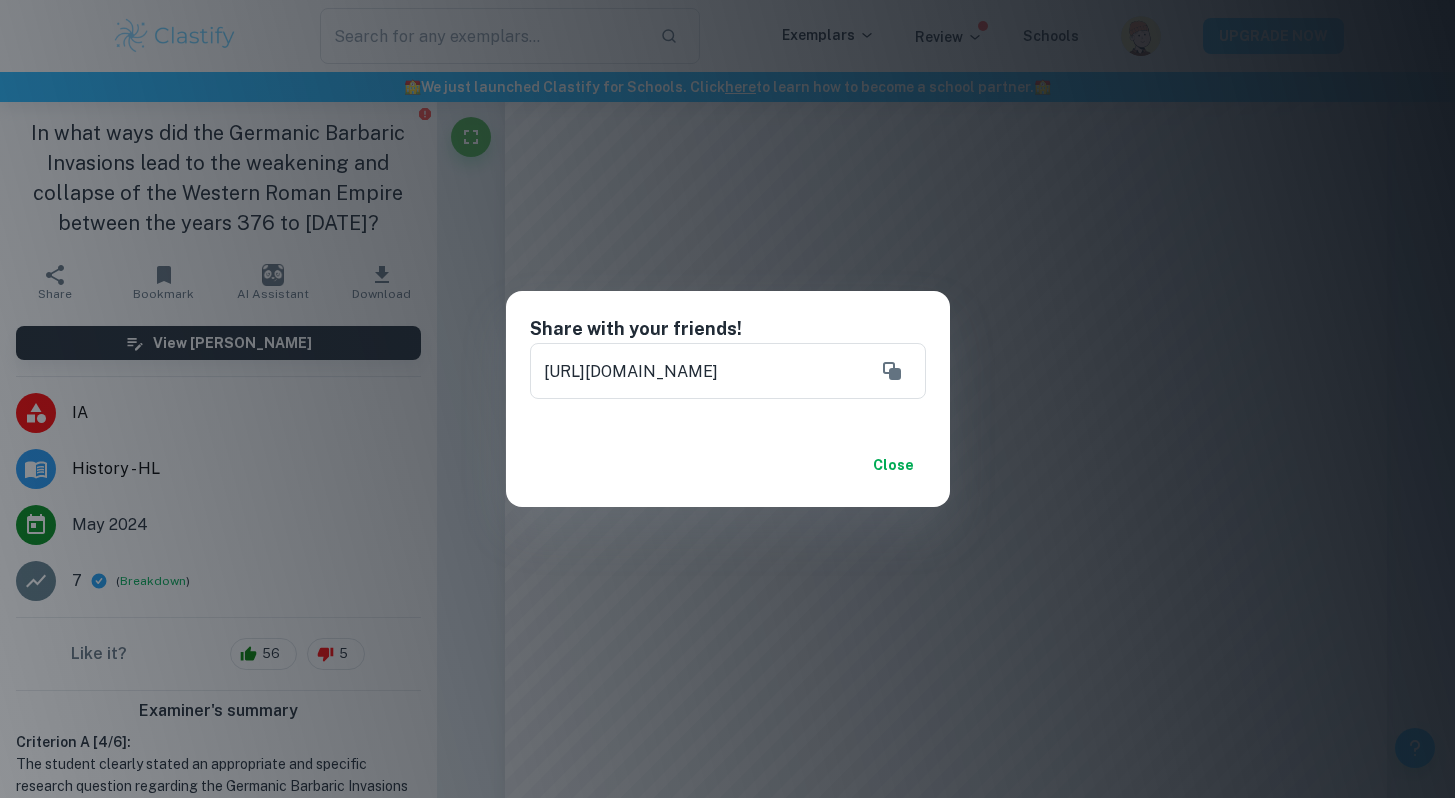 click on "Close" at bounding box center (894, 465) 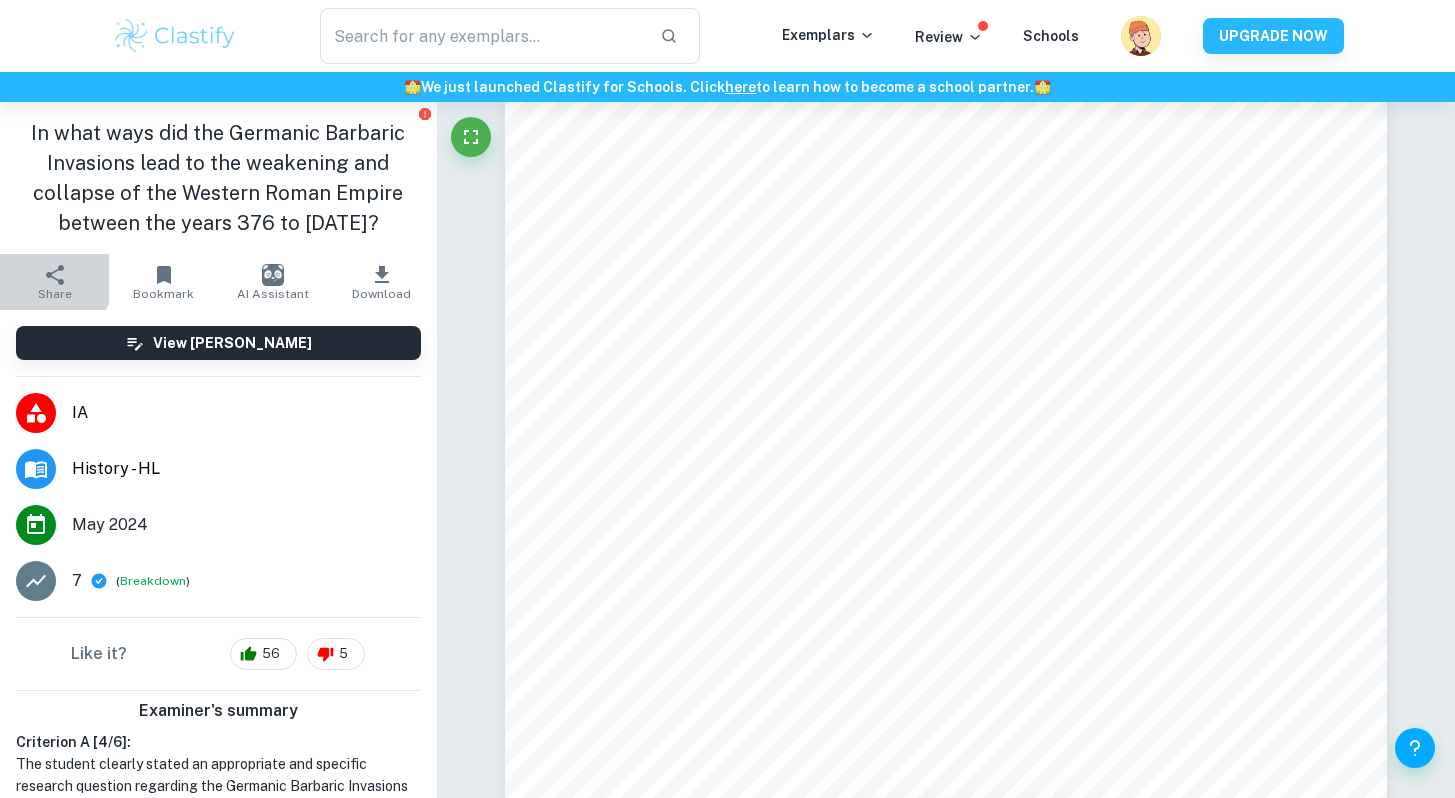 click 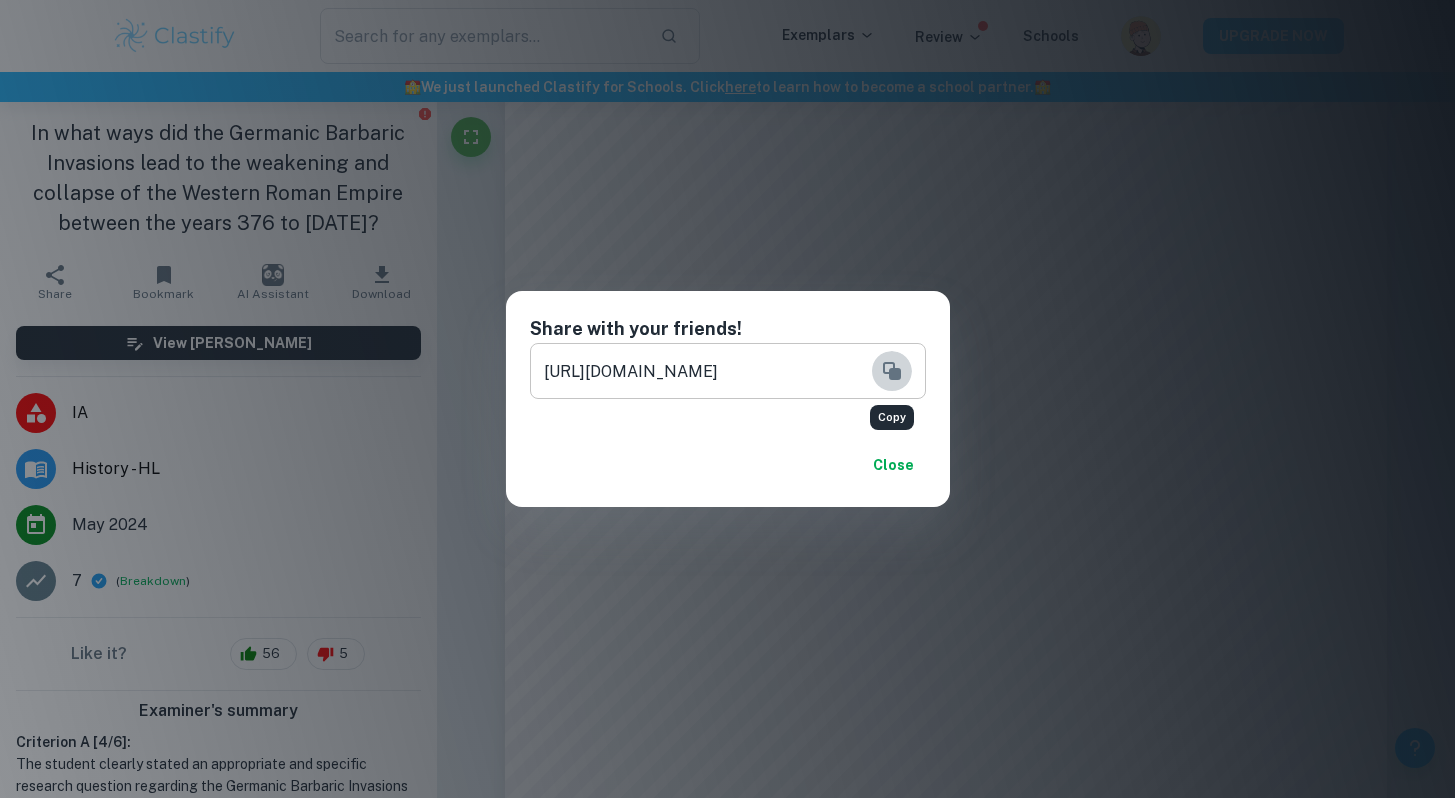 click 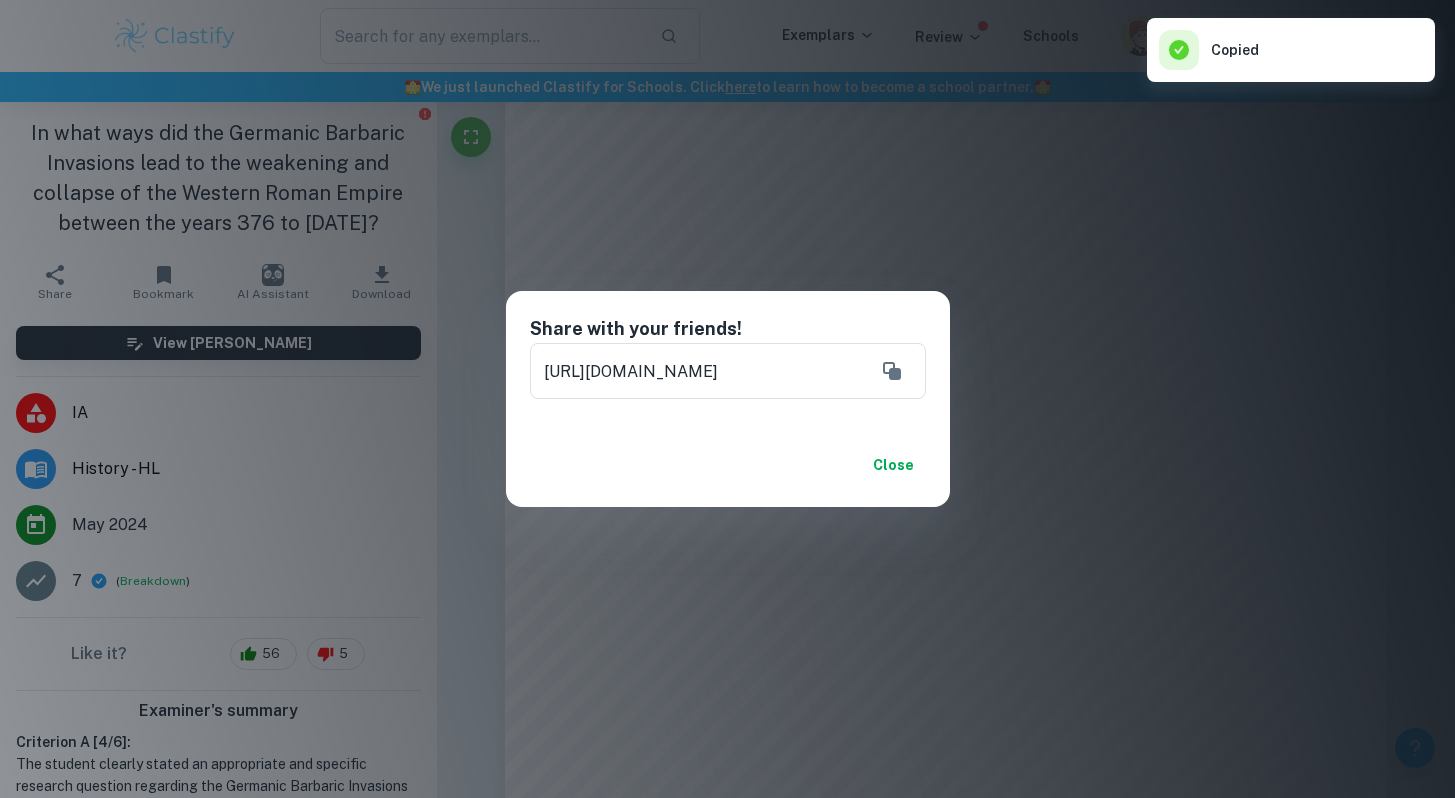 click on "Close" at bounding box center (728, 465) 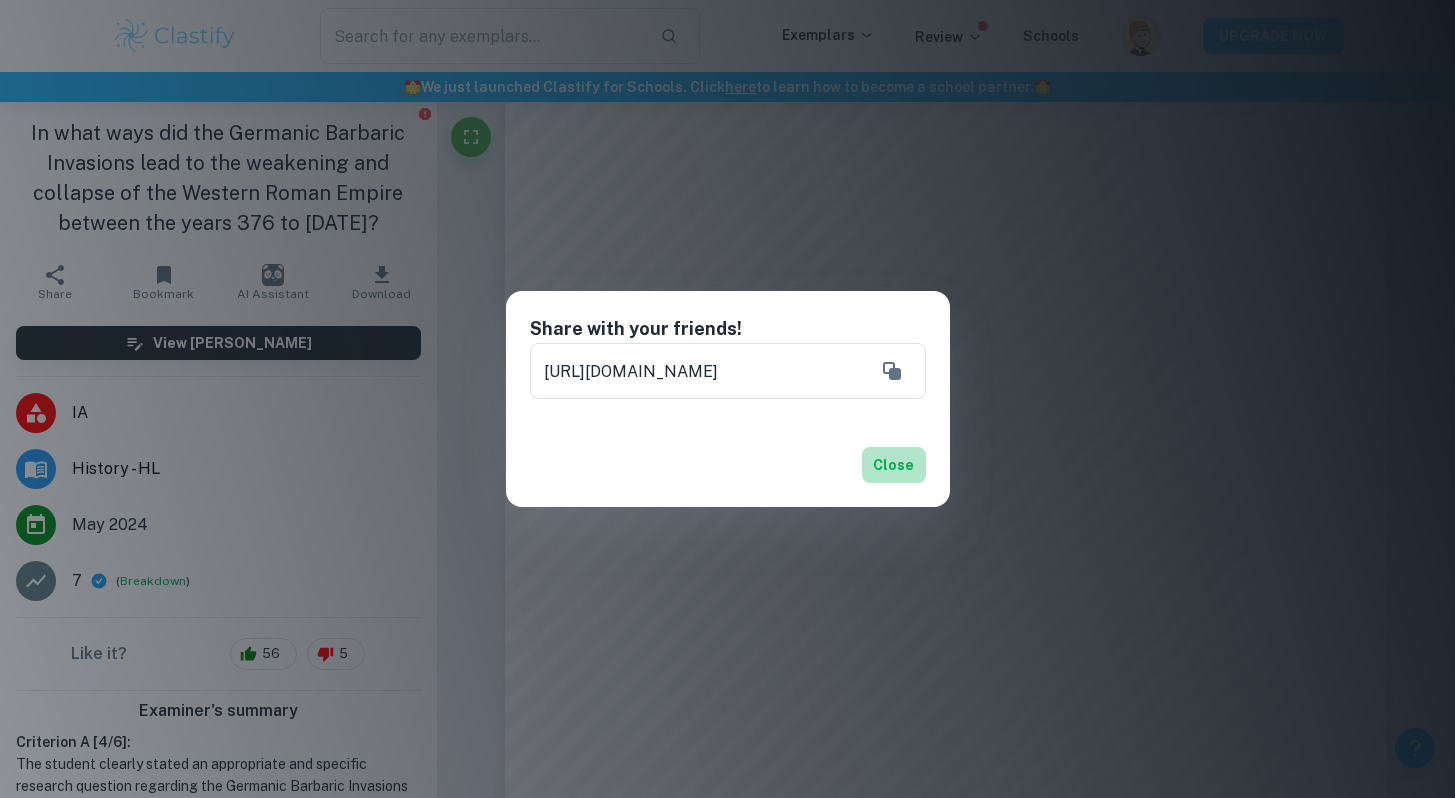 click on "Close" at bounding box center (894, 465) 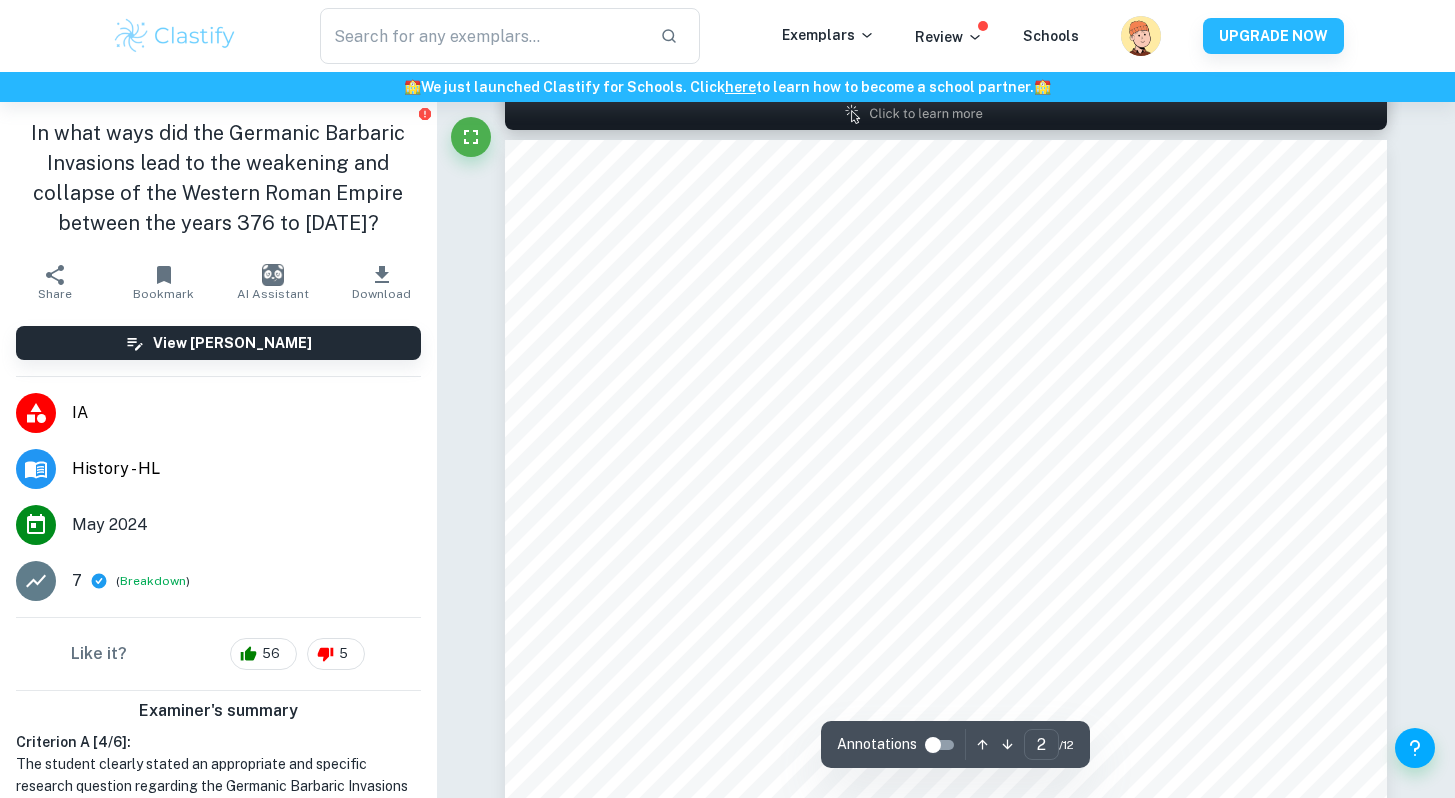 scroll, scrollTop: 1444, scrollLeft: 0, axis: vertical 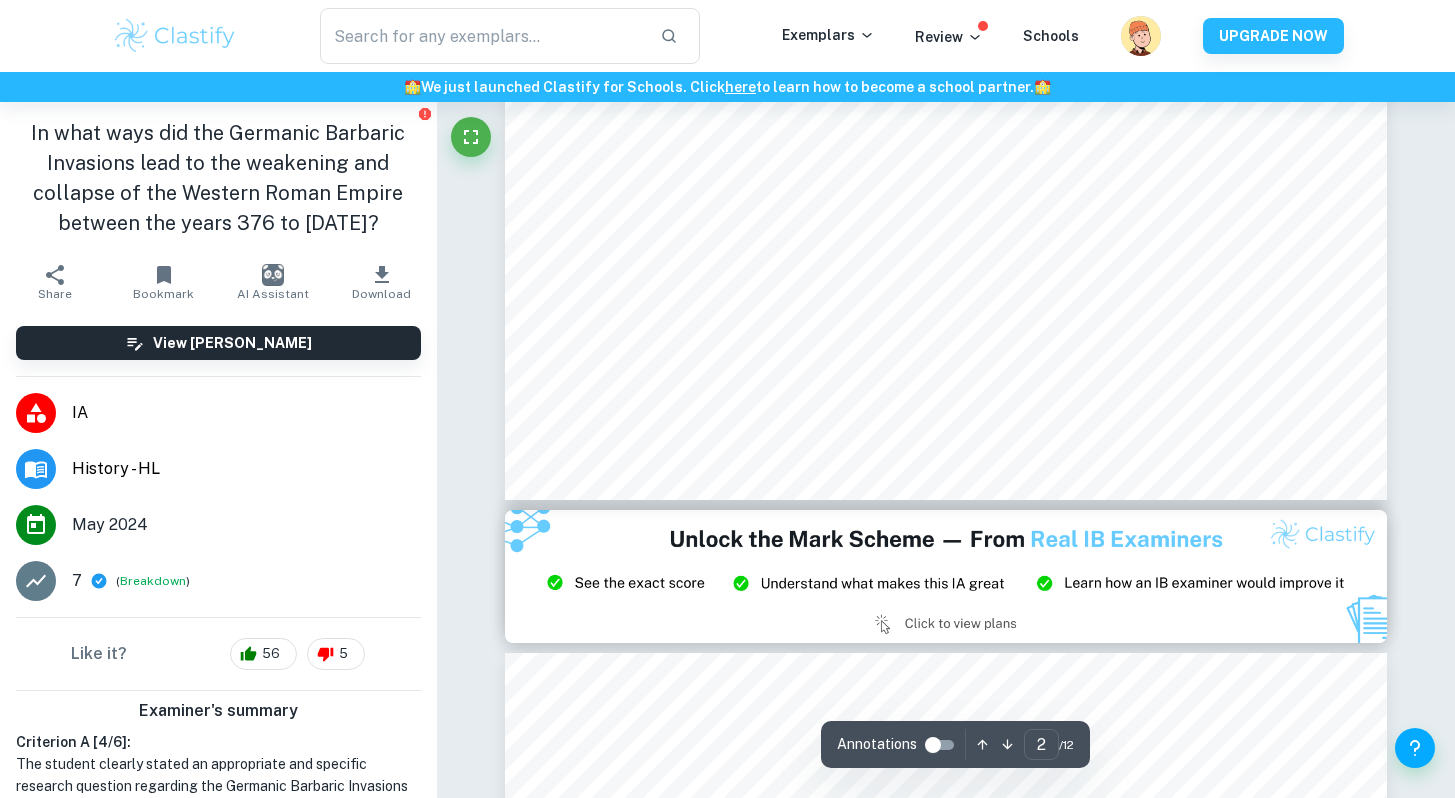 type on "3" 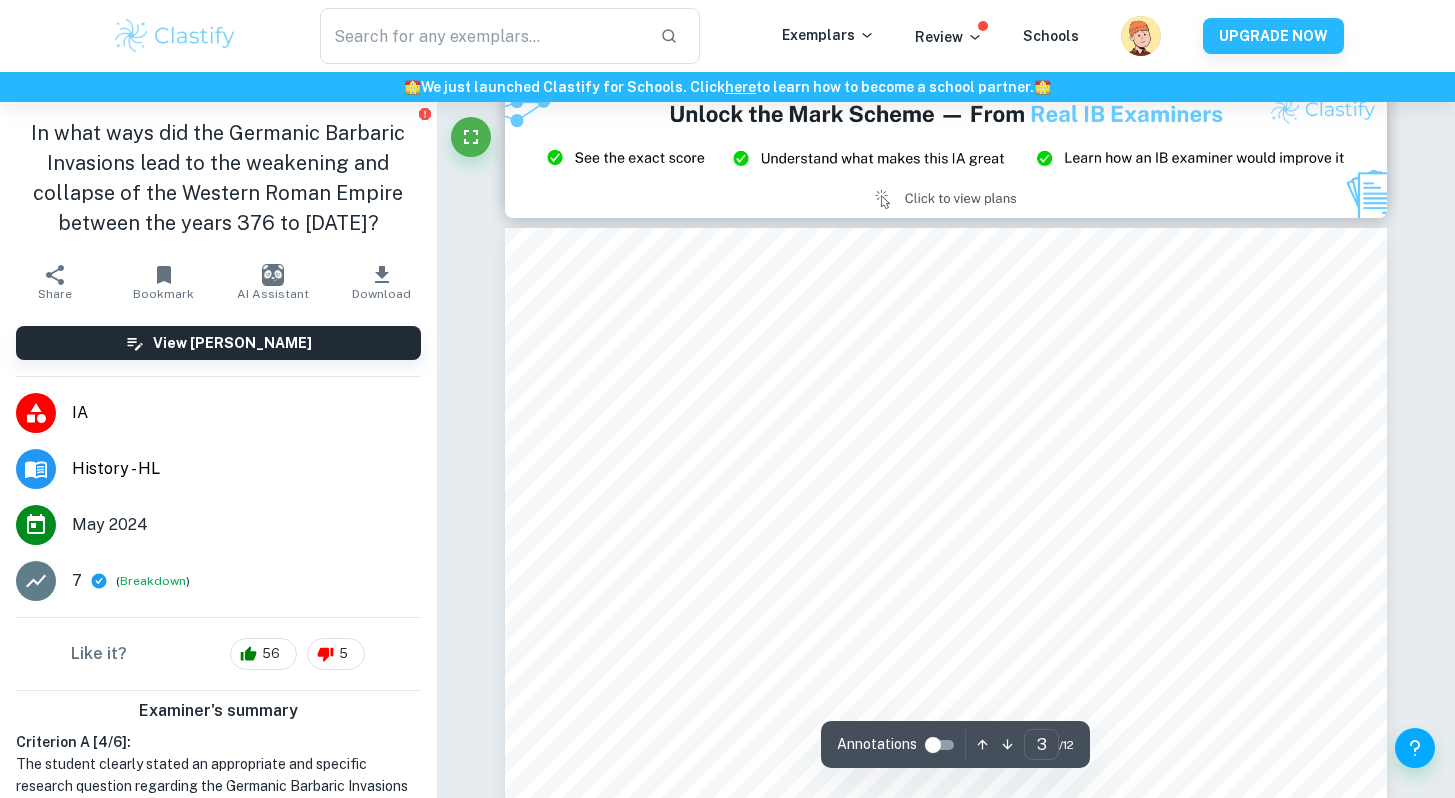 scroll, scrollTop: 2676, scrollLeft: 0, axis: vertical 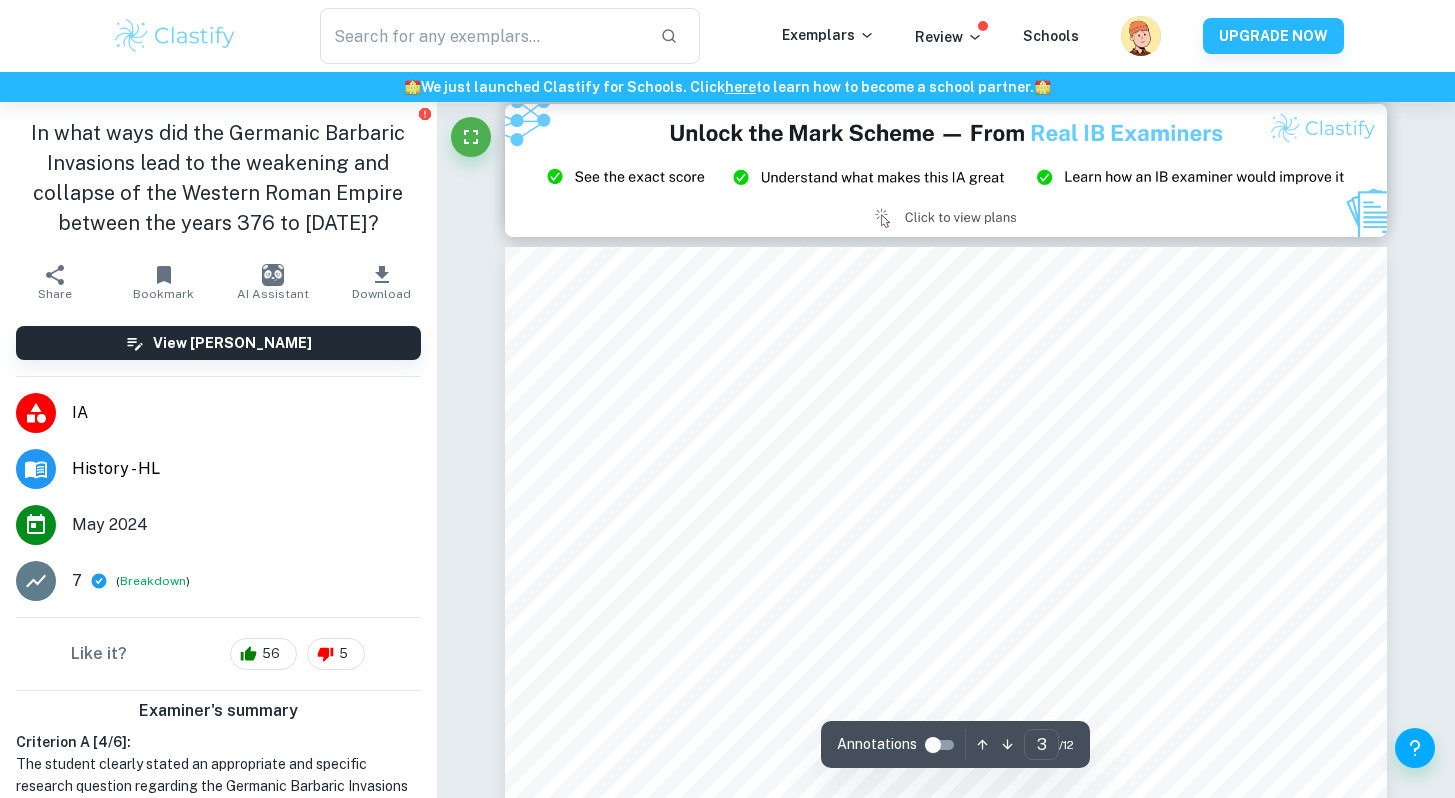 click at bounding box center [933, 745] 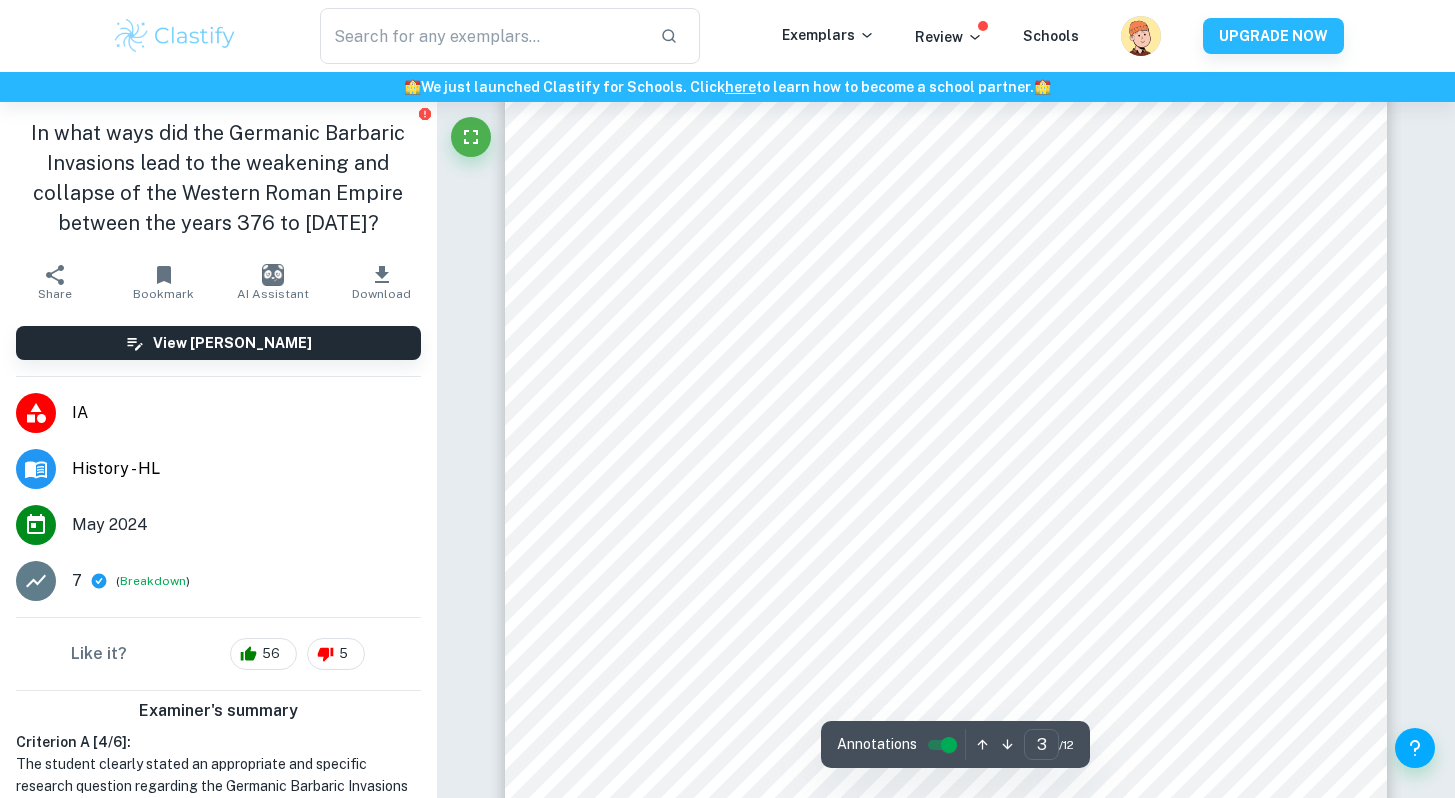 scroll, scrollTop: 2676, scrollLeft: 0, axis: vertical 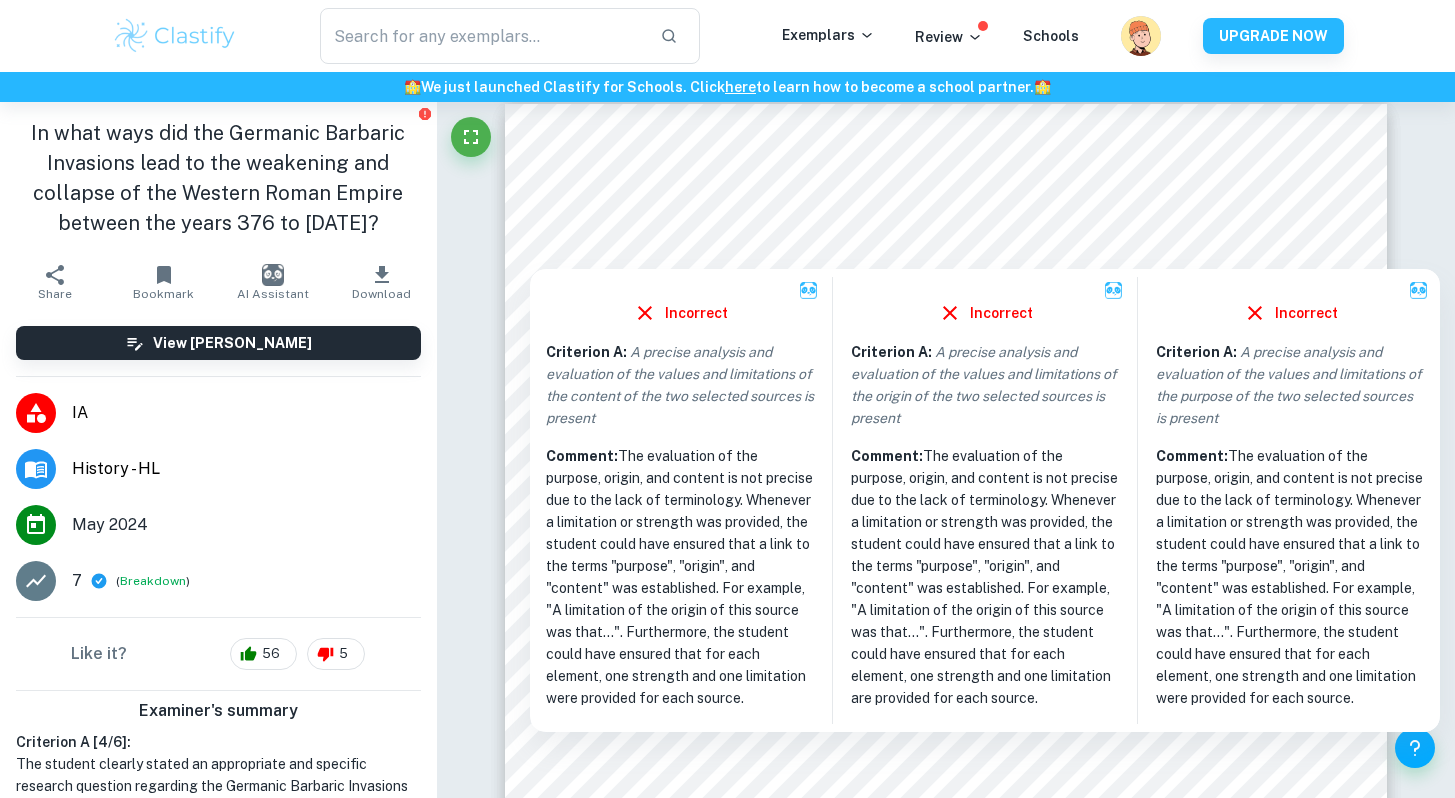 drag, startPoint x: 790, startPoint y: 258, endPoint x: 964, endPoint y: 258, distance: 174 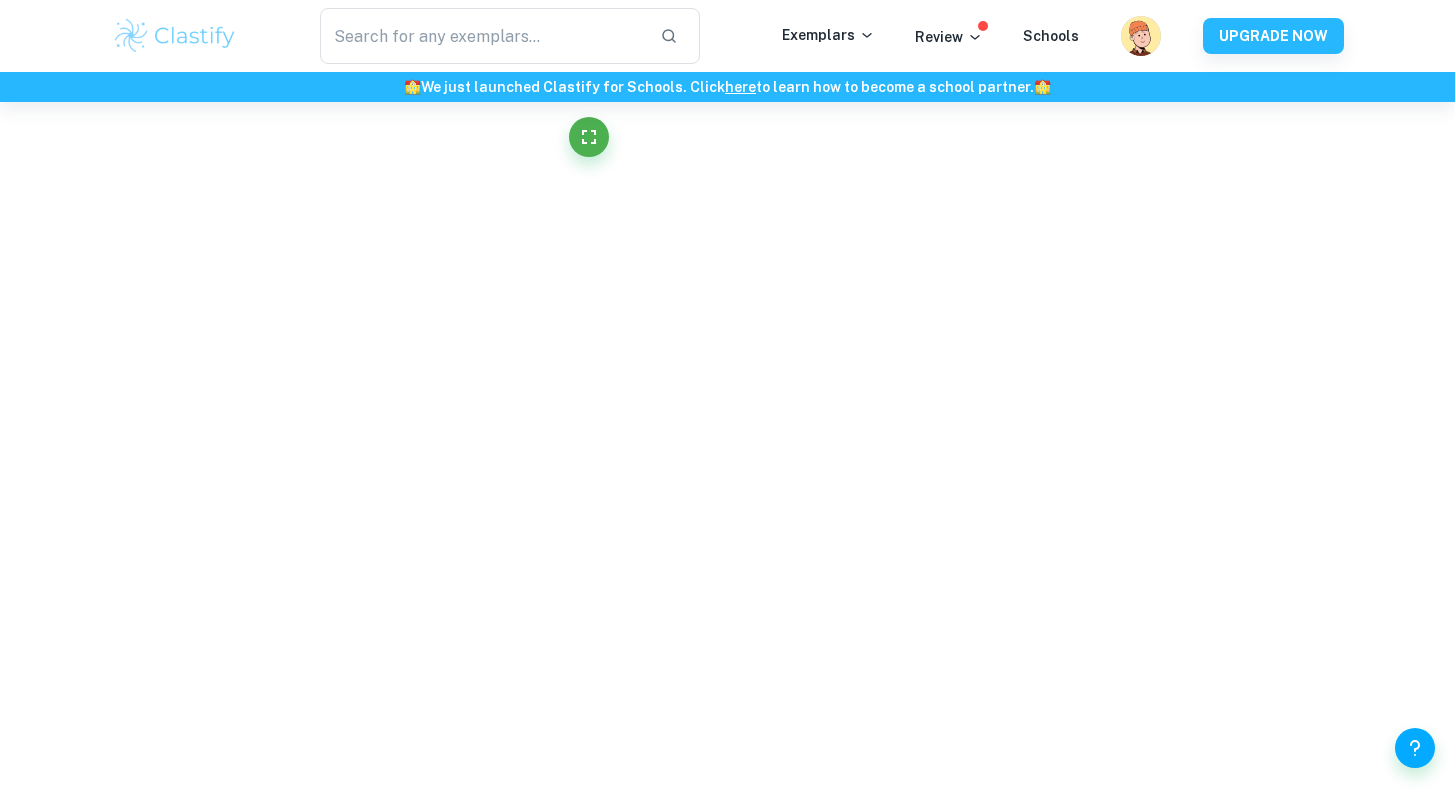 scroll, scrollTop: 2556, scrollLeft: 0, axis: vertical 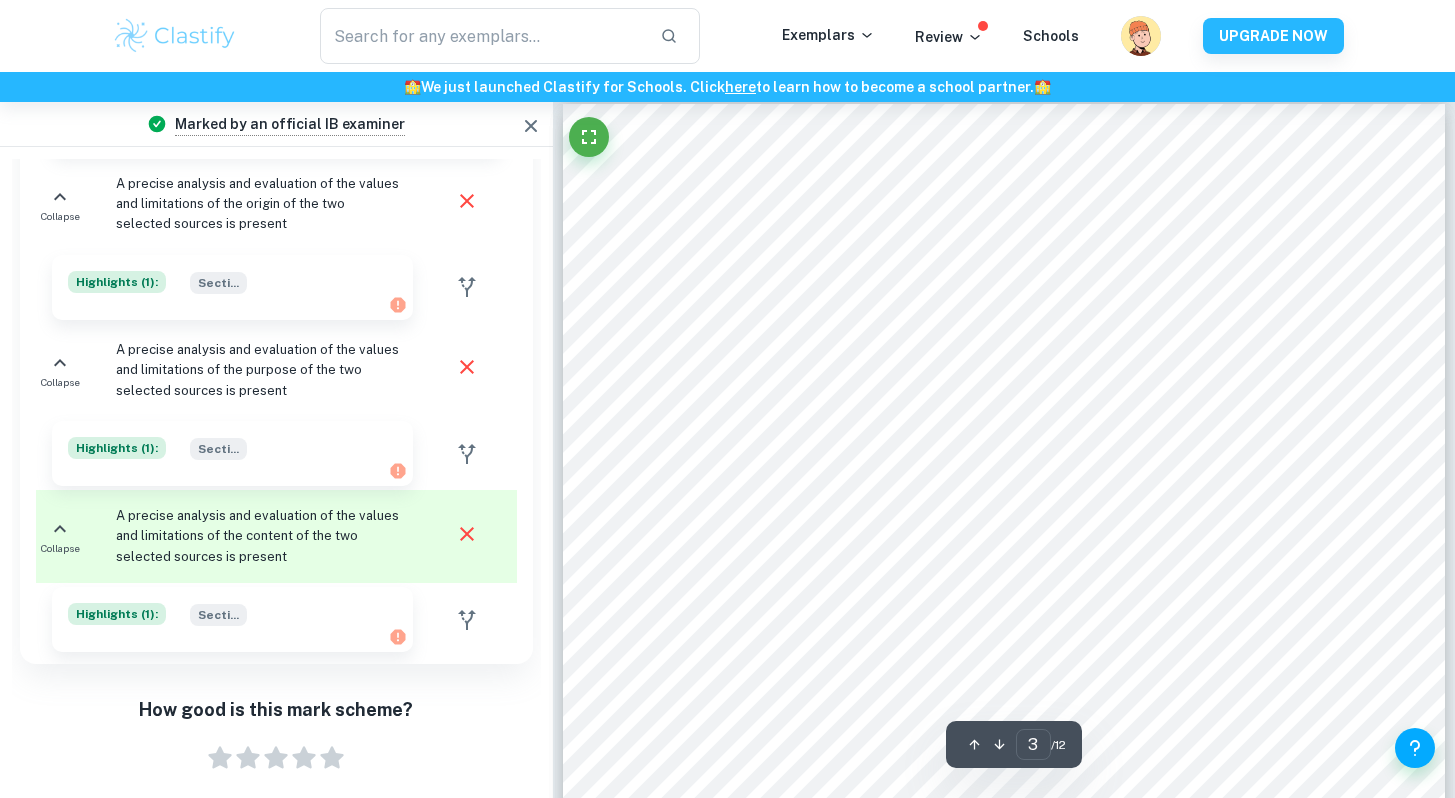click on "We value your privacy We use cookies to enhance your browsing experience, serve personalised ads or content, and analyse our traffic. By clicking "Accept All", you consent to our use of cookies.   Cookie Policy Customise   Reject All   Accept All   Customise Consent Preferences   We use cookies to help you navigate efficiently and perform certain functions. You will find detailed information about all cookies under each consent category below. The cookies that are categorised as "Necessary" are stored on your browser as they are essential for enabling the basic functionalities of the site. ...  Show more For more information on how Google's third-party cookies operate and handle your data, see:   Google Privacy Policy Necessary Always Active Necessary cookies are required to enable the basic features of this site, such as providing secure log-in or adjusting your consent preferences. These cookies do not store any personally identifiable data. Functional Analytics Performance Advertisement Uncategorised" at bounding box center [727, -2277] 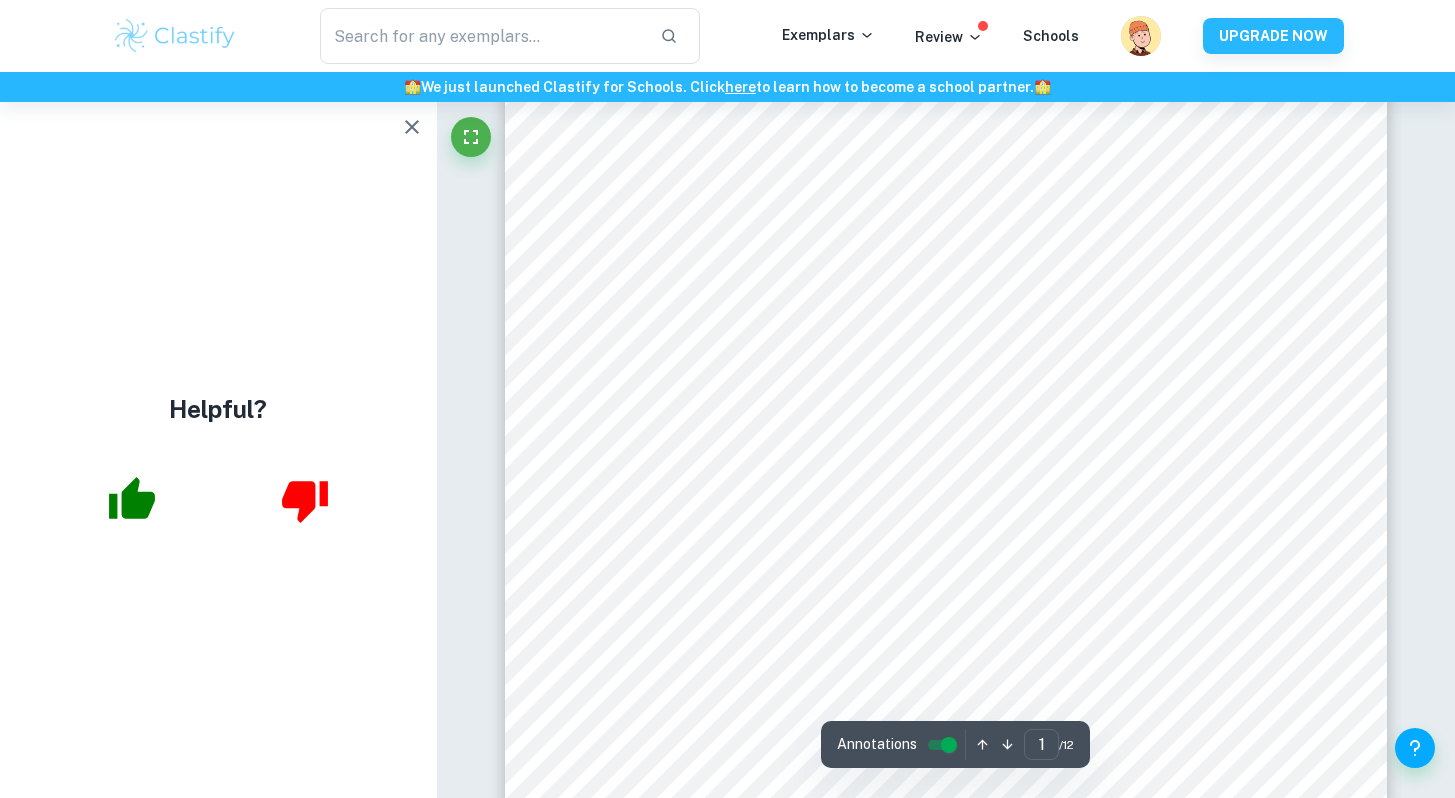 scroll, scrollTop: 176, scrollLeft: 0, axis: vertical 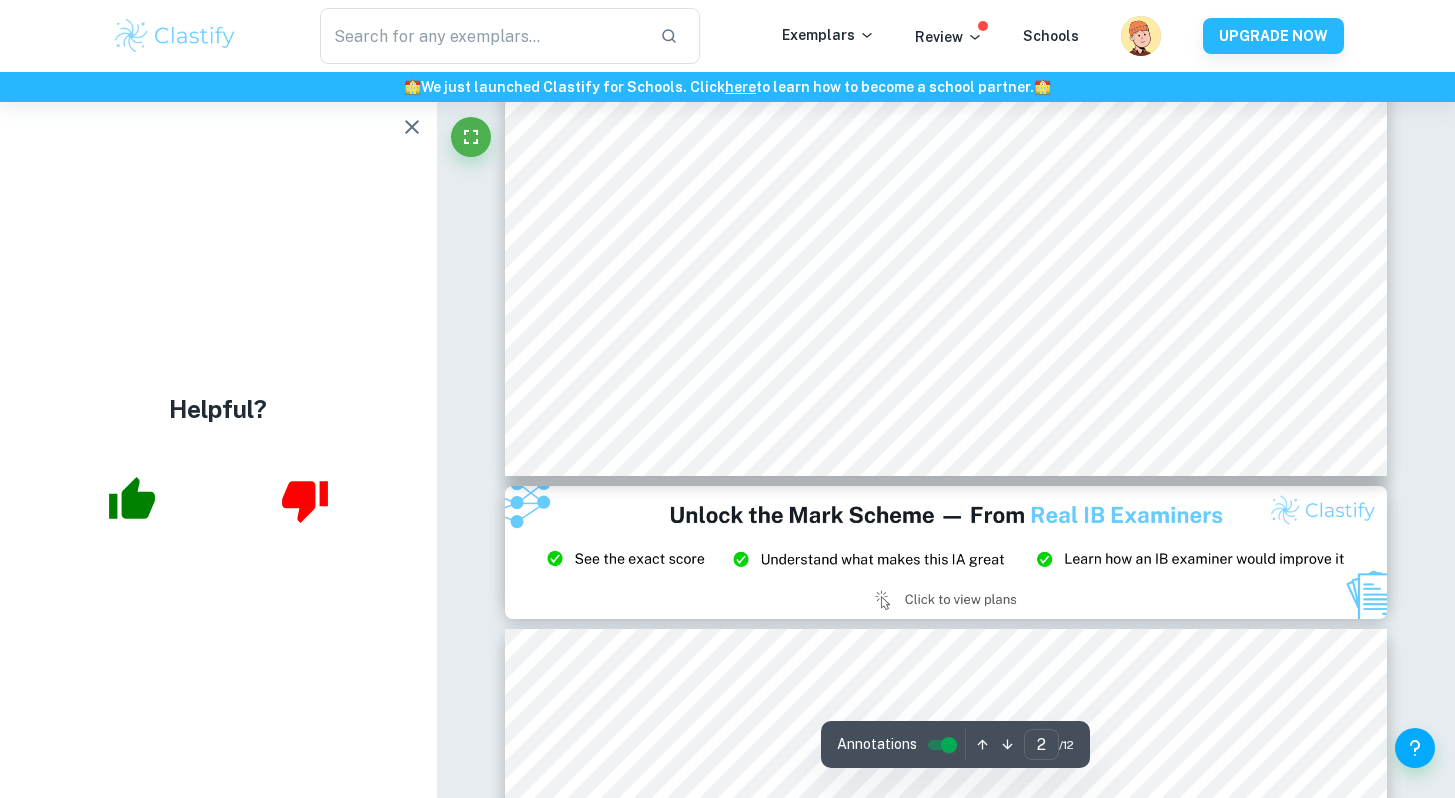 type on "3" 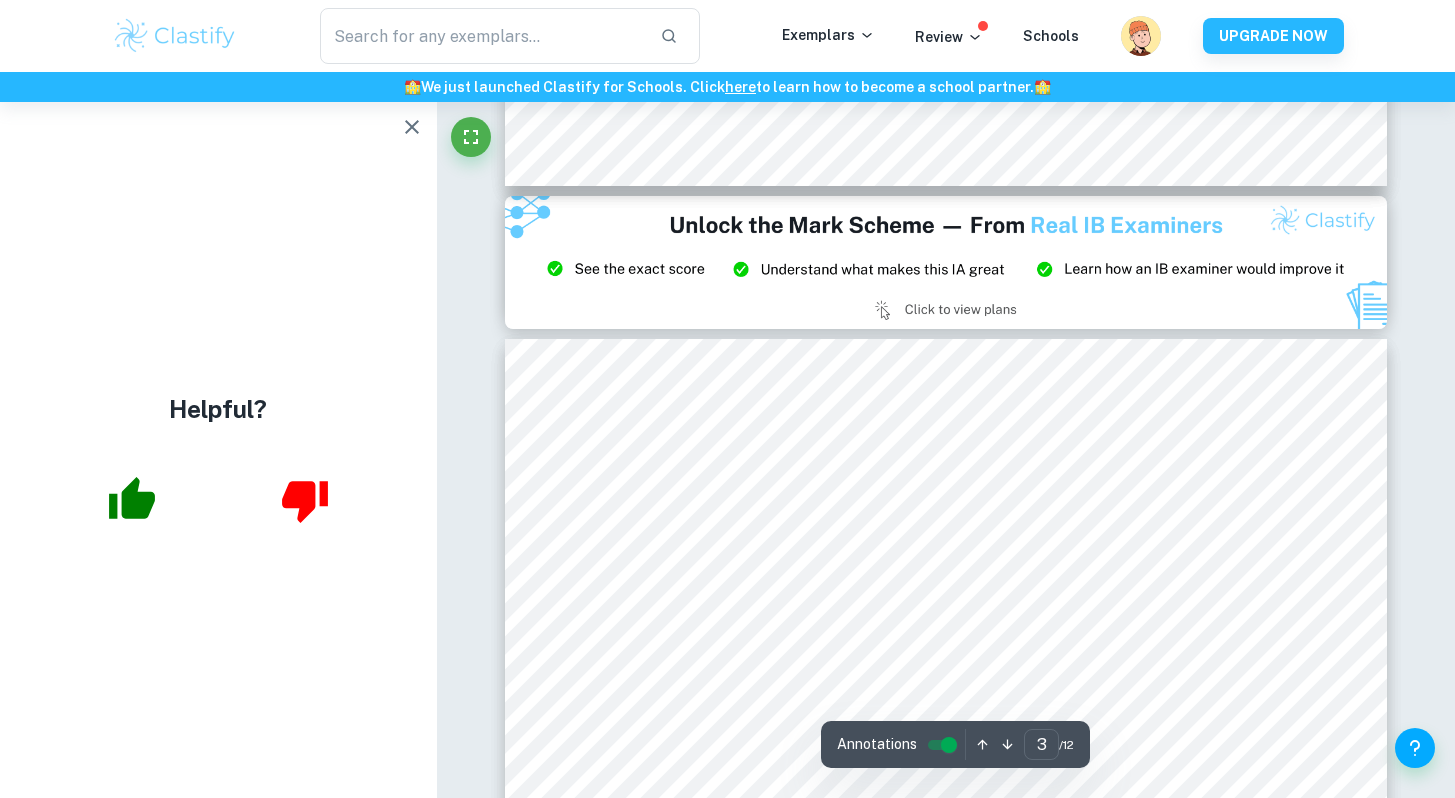 scroll, scrollTop: 2671, scrollLeft: 0, axis: vertical 